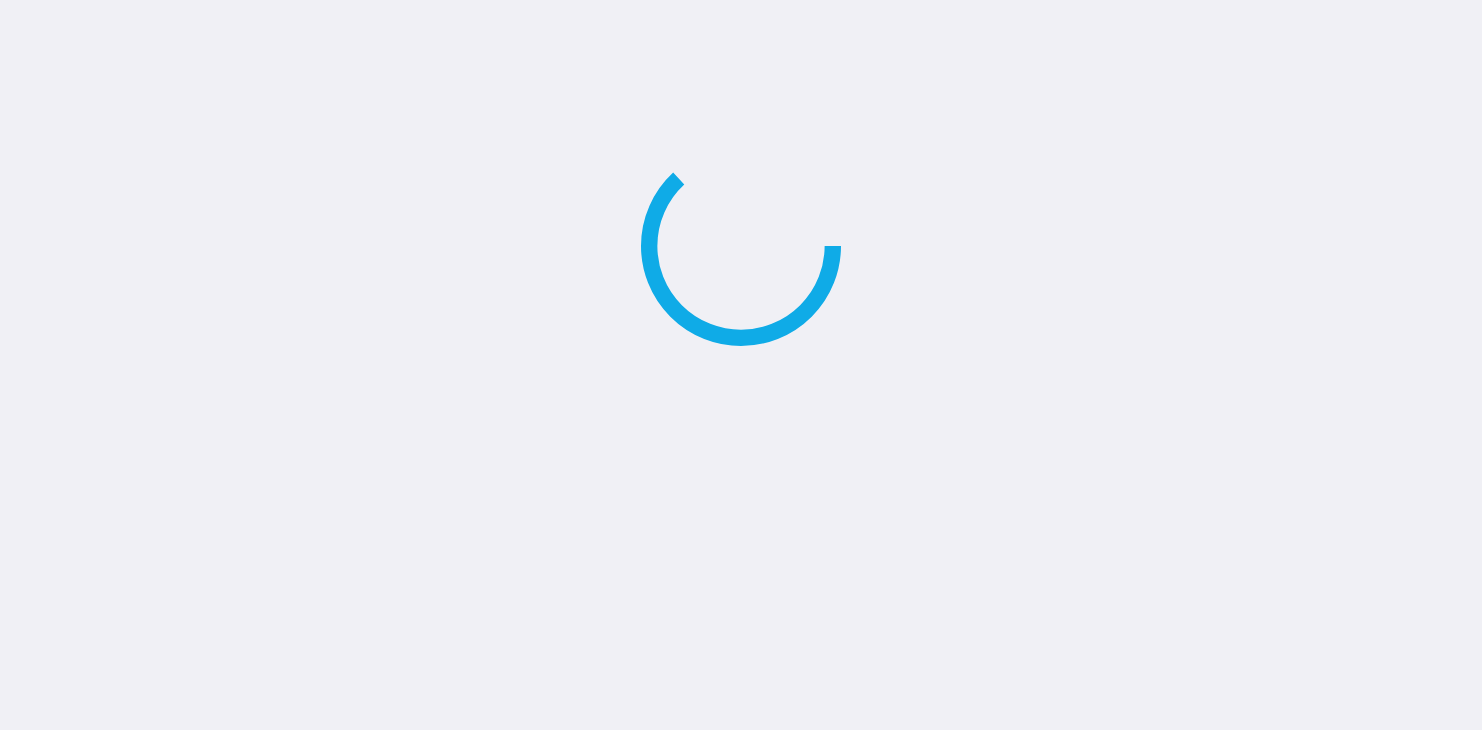 scroll, scrollTop: 0, scrollLeft: 0, axis: both 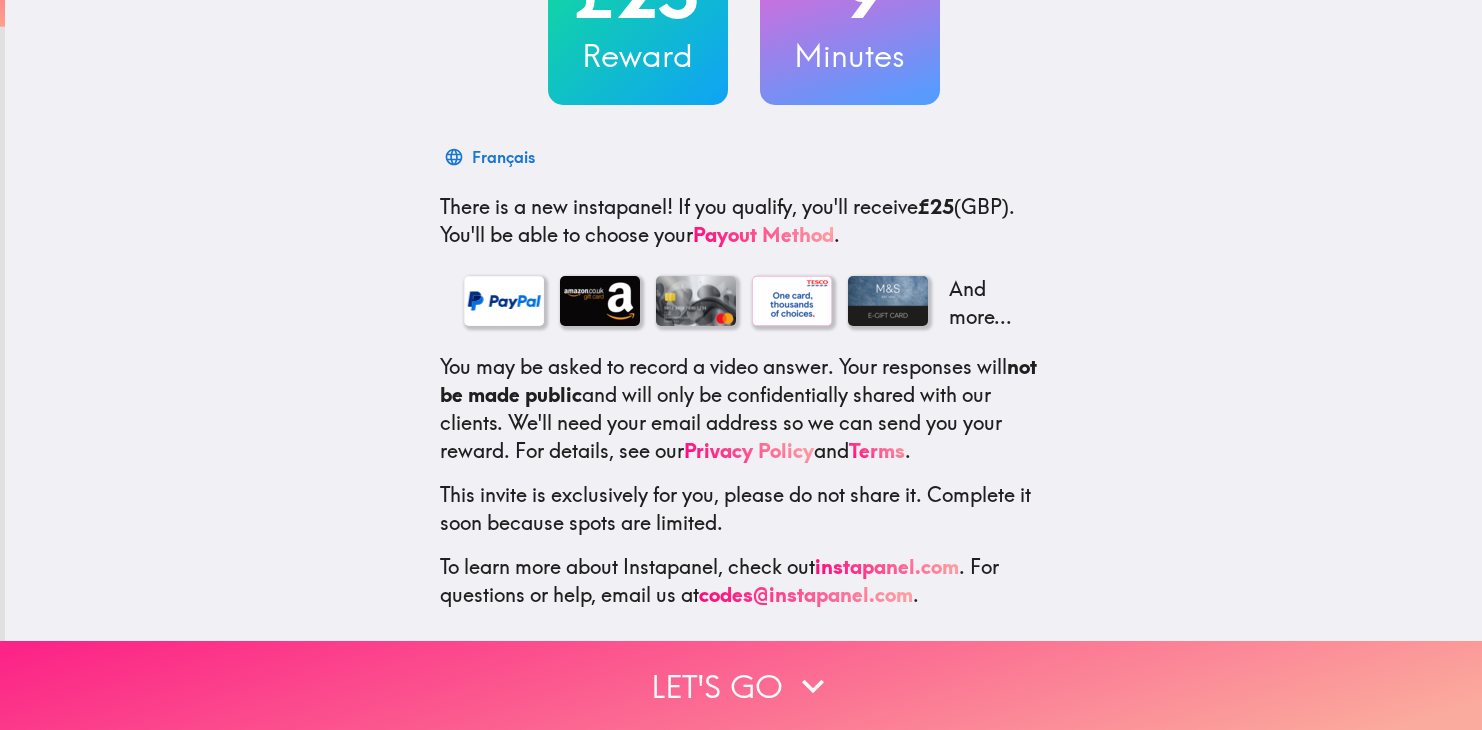 click at bounding box center [813, 686] 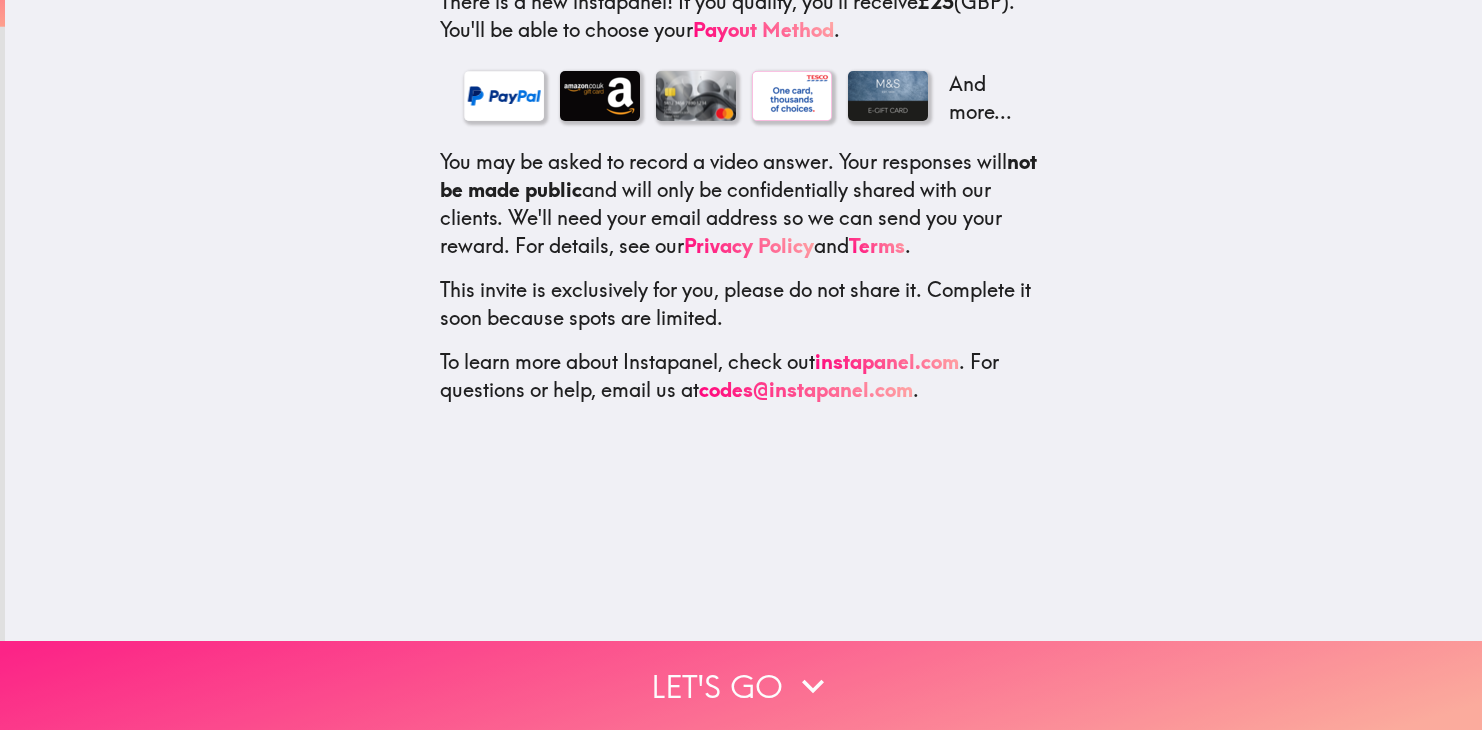 scroll, scrollTop: 0, scrollLeft: 0, axis: both 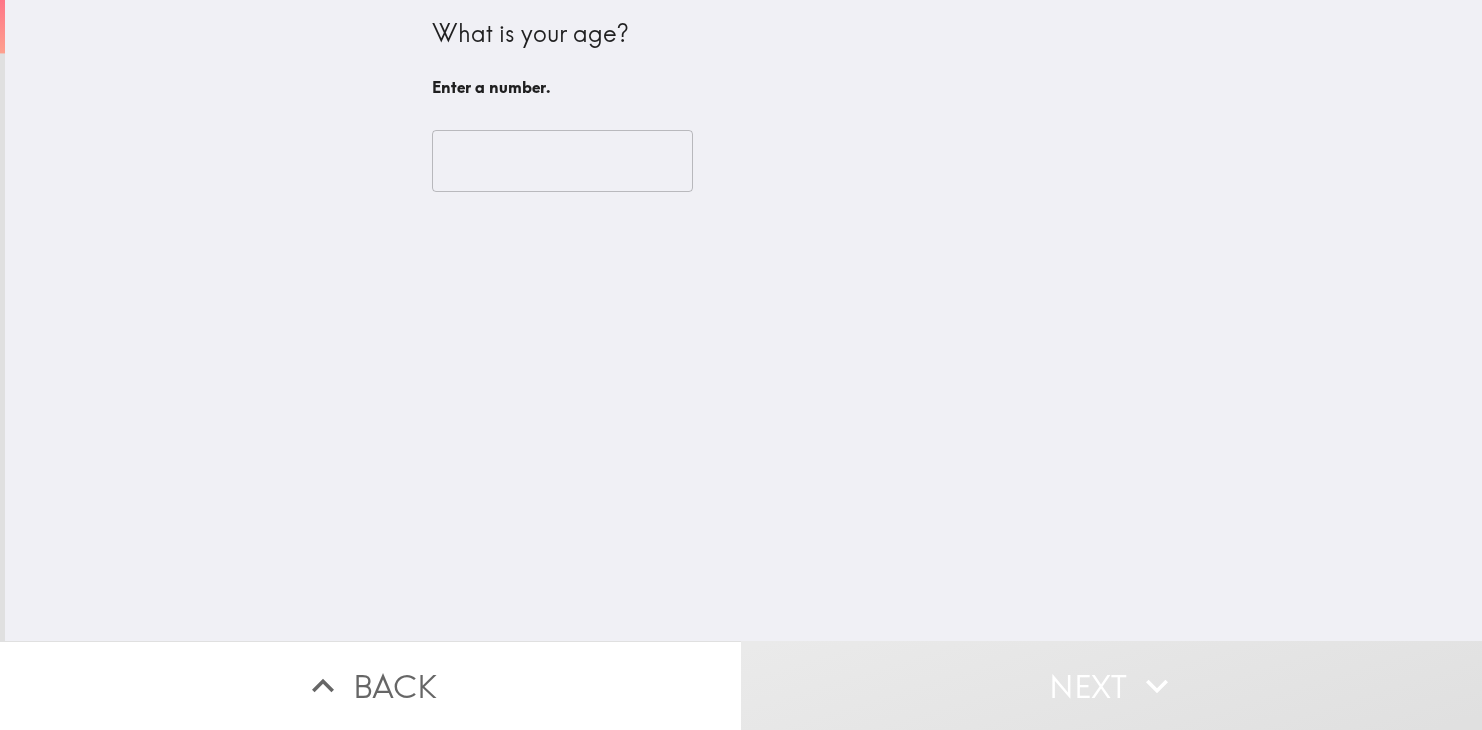 click at bounding box center [562, 161] 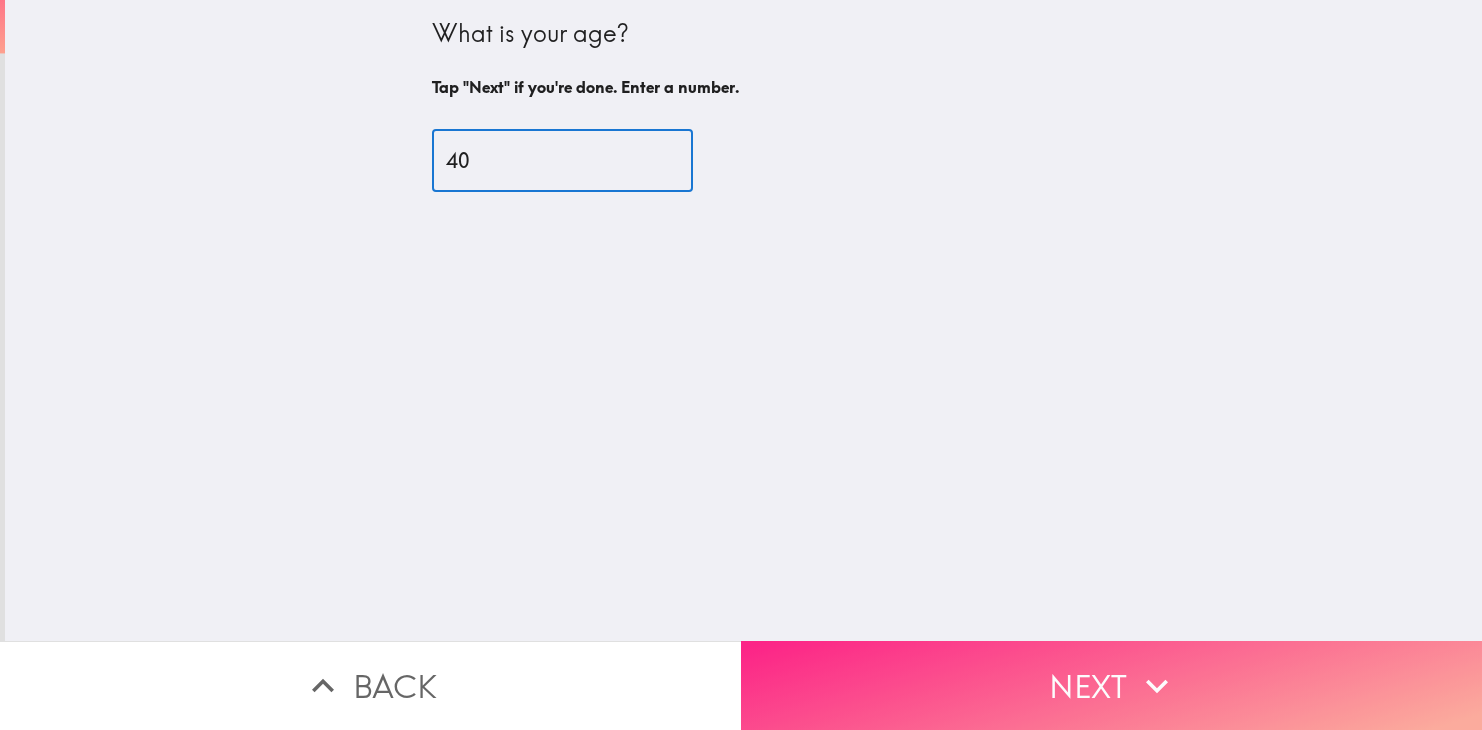type on "40" 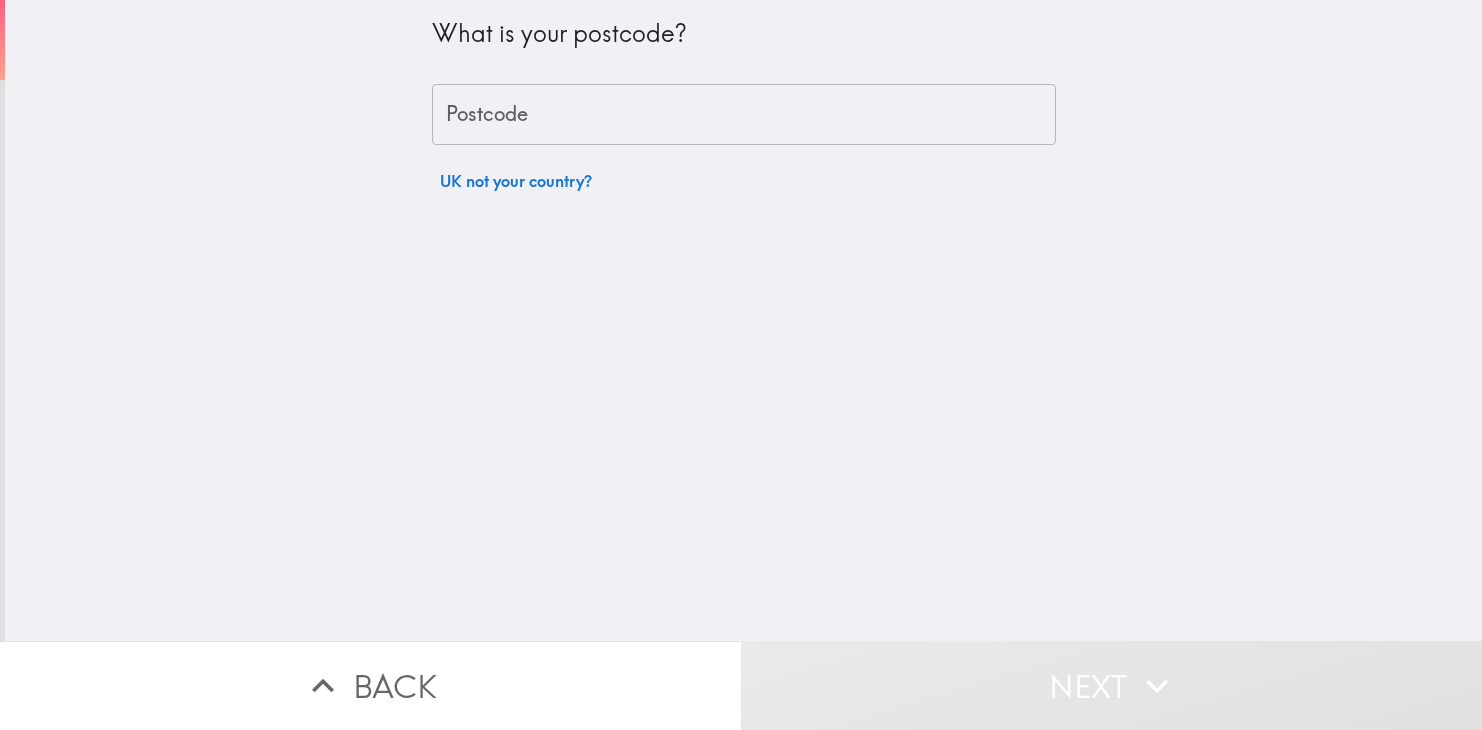 click on "Postcode" at bounding box center [744, 115] 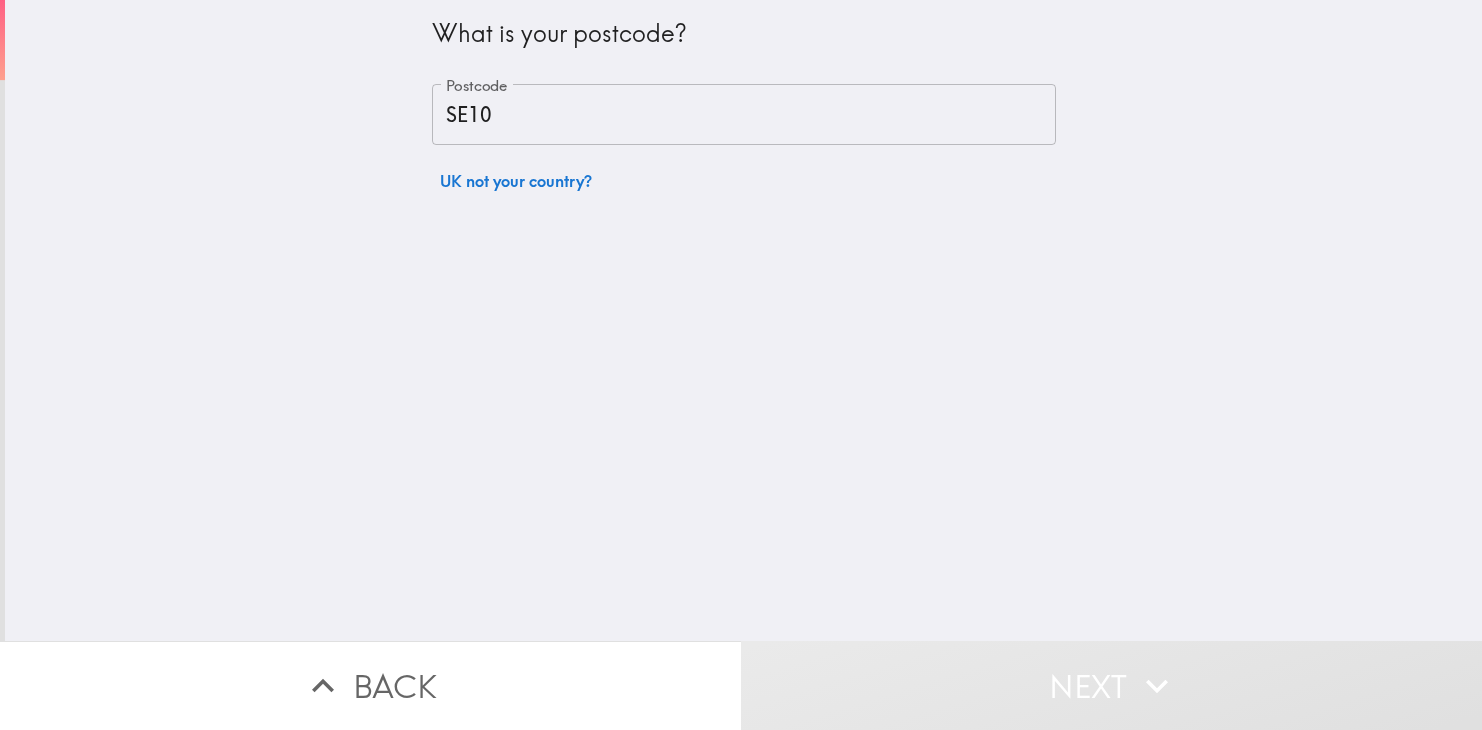 click on "What is your postcode? Postcode SE1 Postcode UK not your country?" at bounding box center [743, 320] 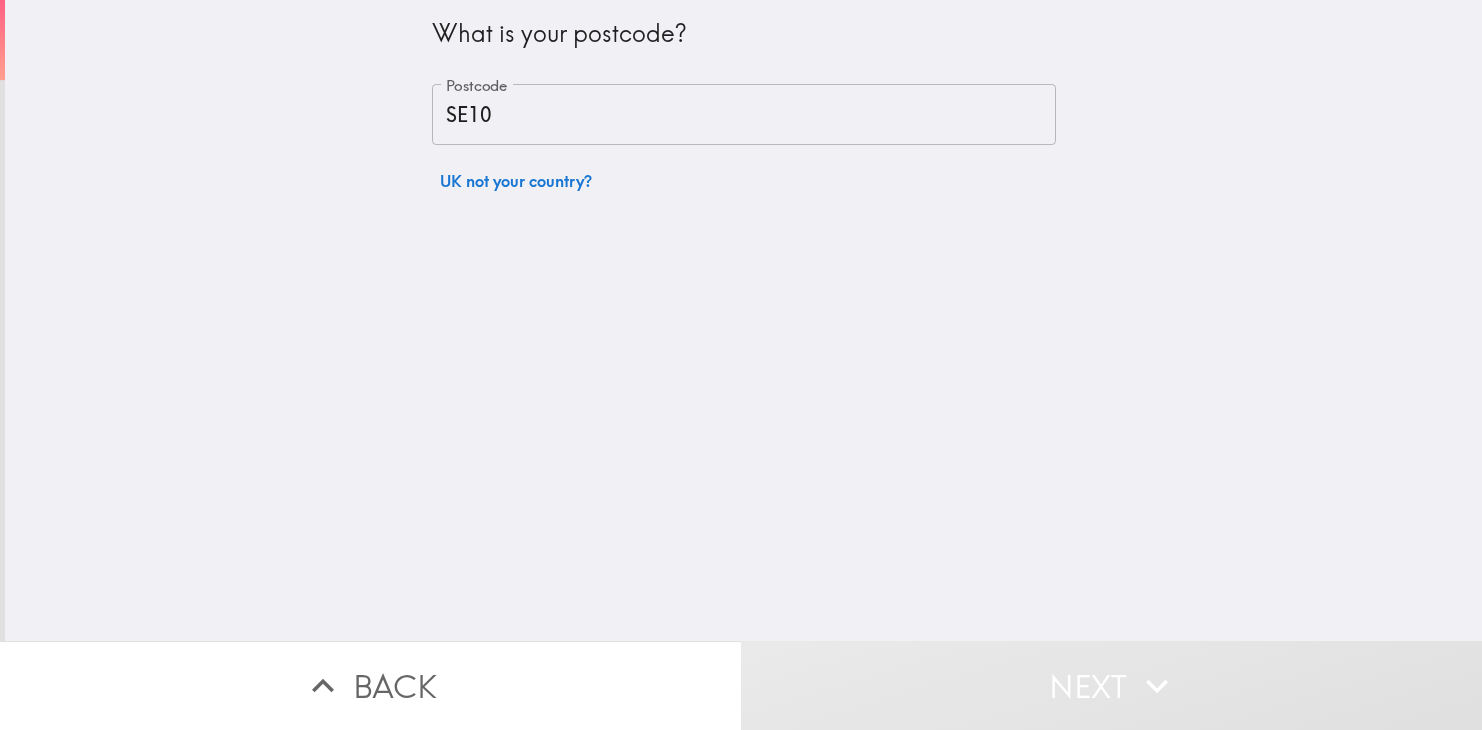 click on "SE10" at bounding box center [744, 115] 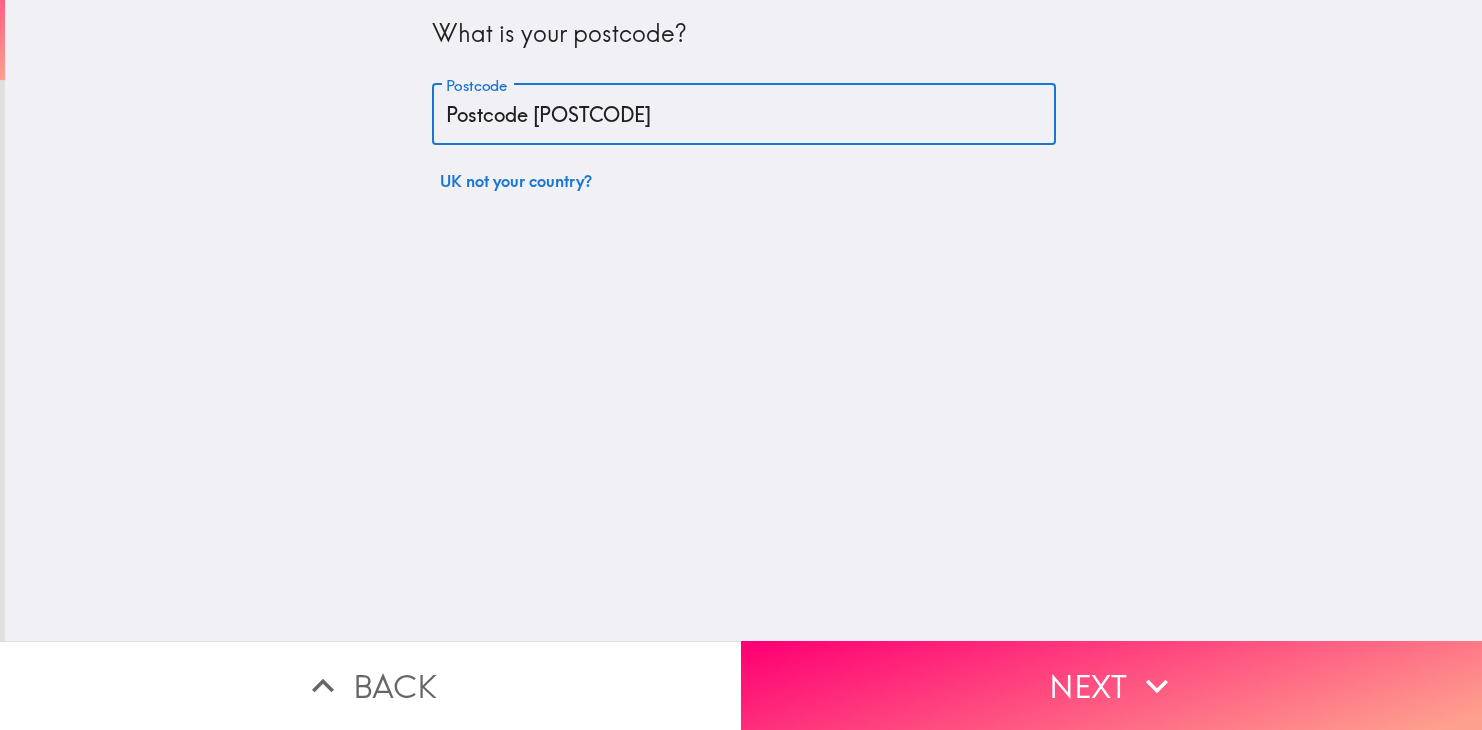 type on "Postcode [POSTCODE]" 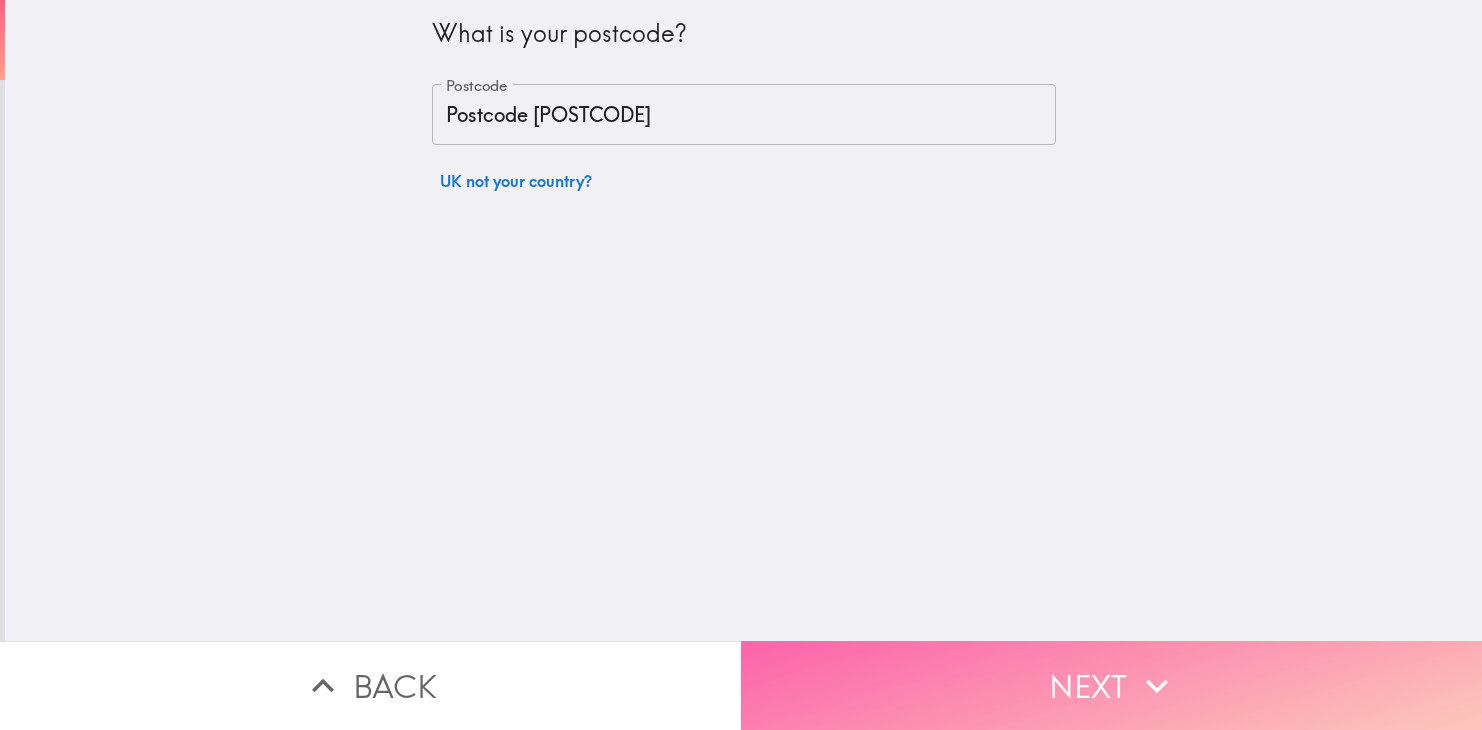 click on "Next" at bounding box center [1111, 685] 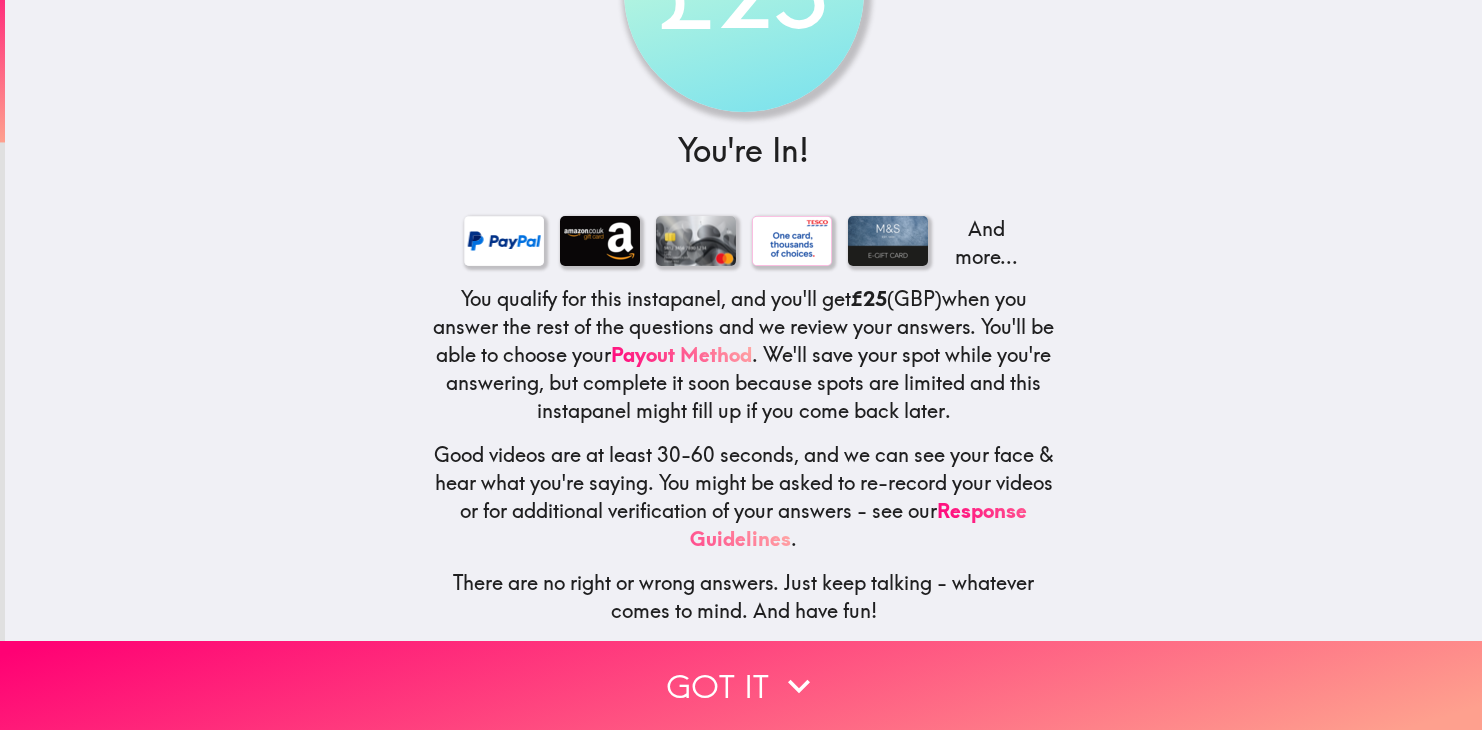scroll, scrollTop: 175, scrollLeft: 0, axis: vertical 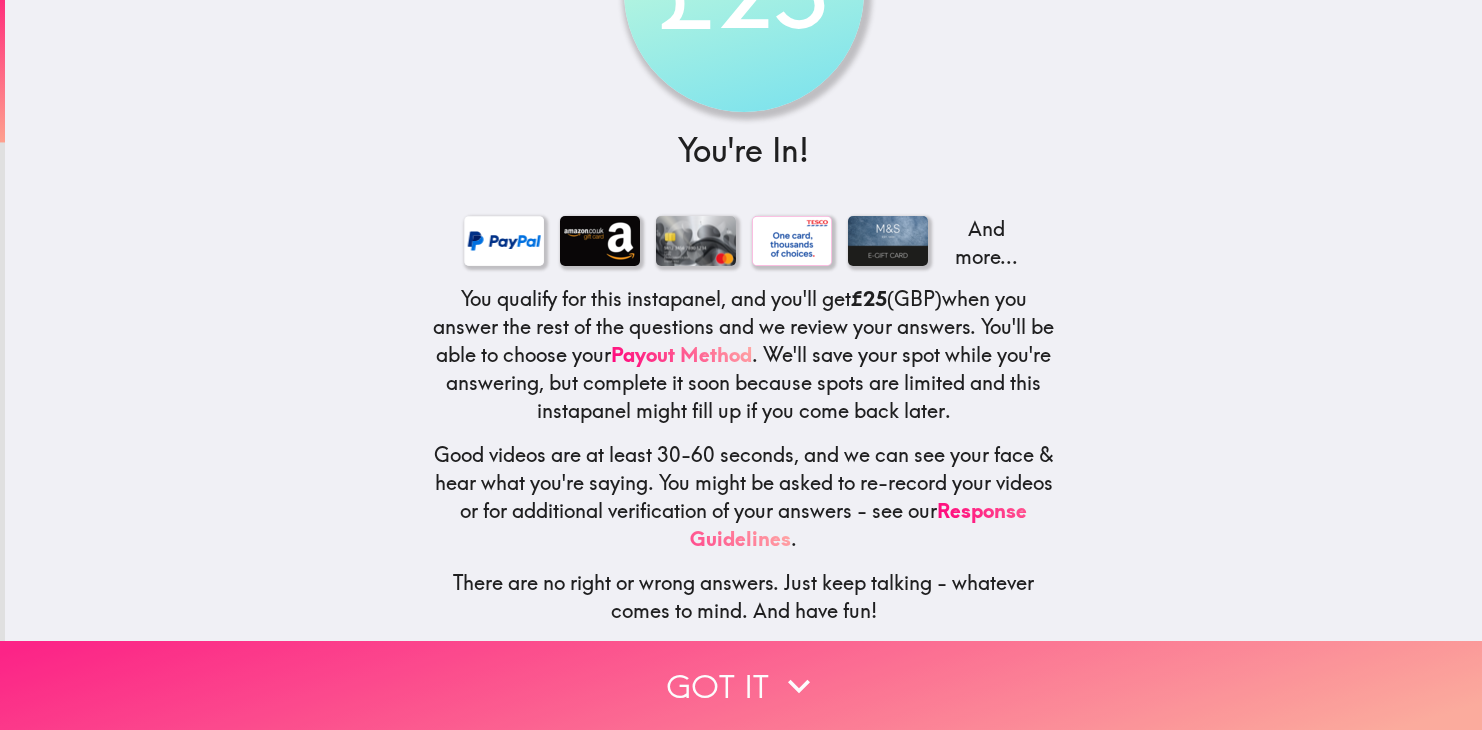 click at bounding box center (799, 686) 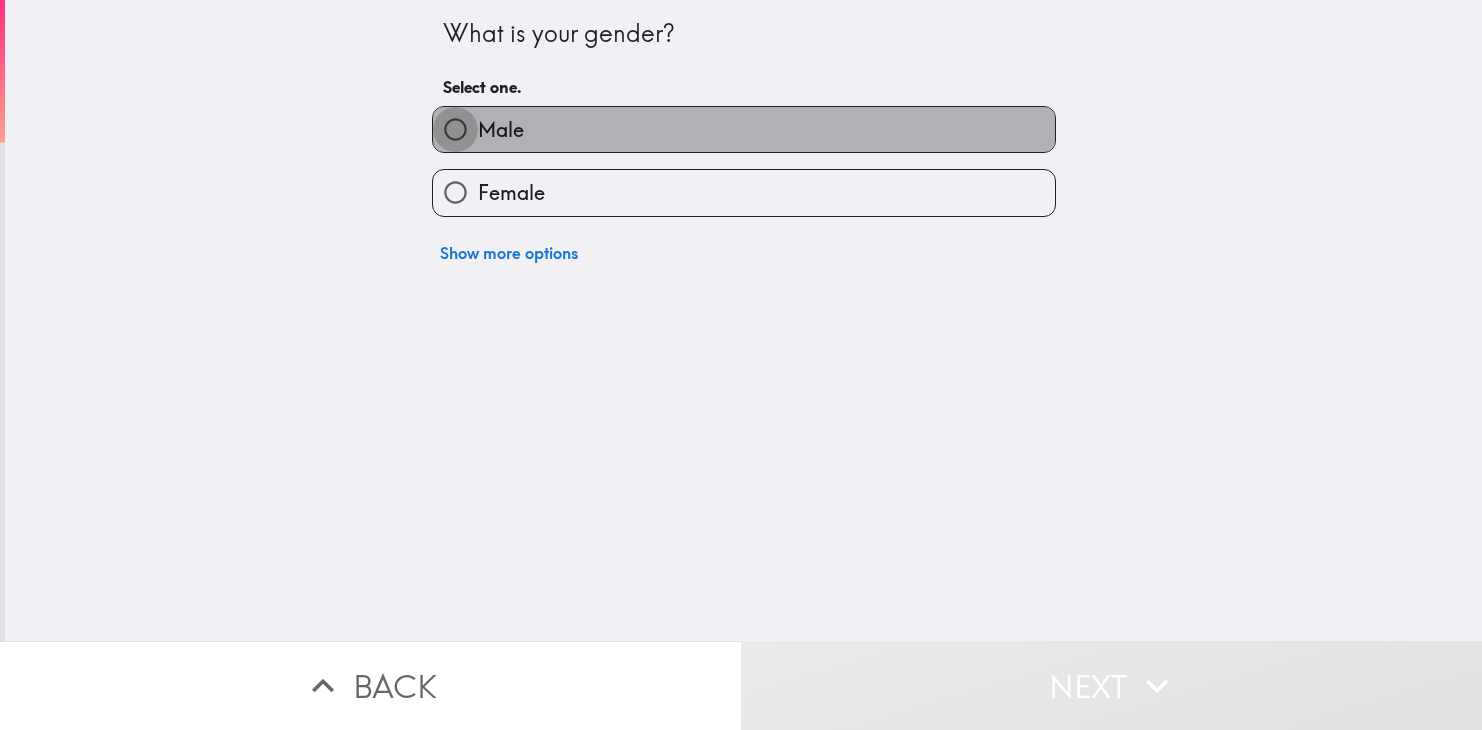click on "Male" at bounding box center [455, 129] 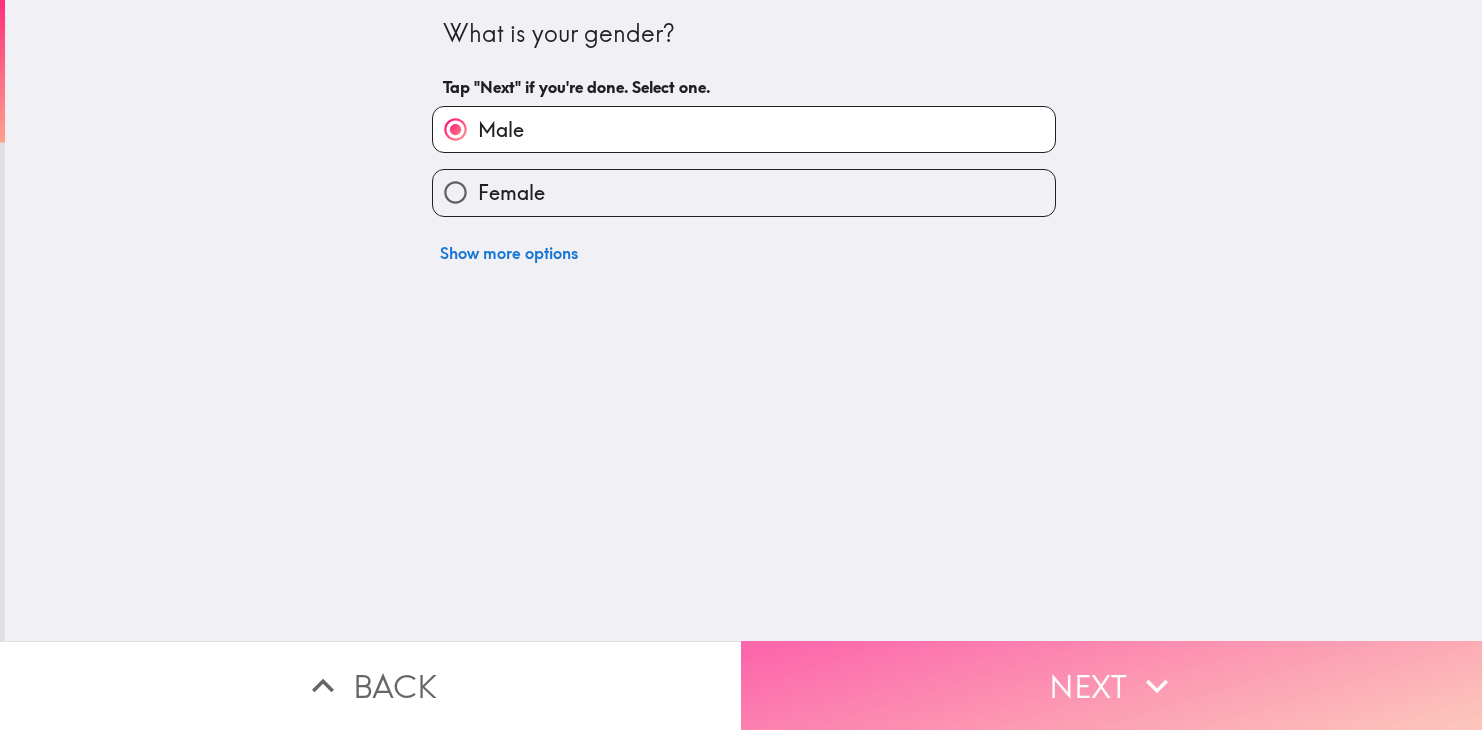 click on "Next" at bounding box center [1111, 685] 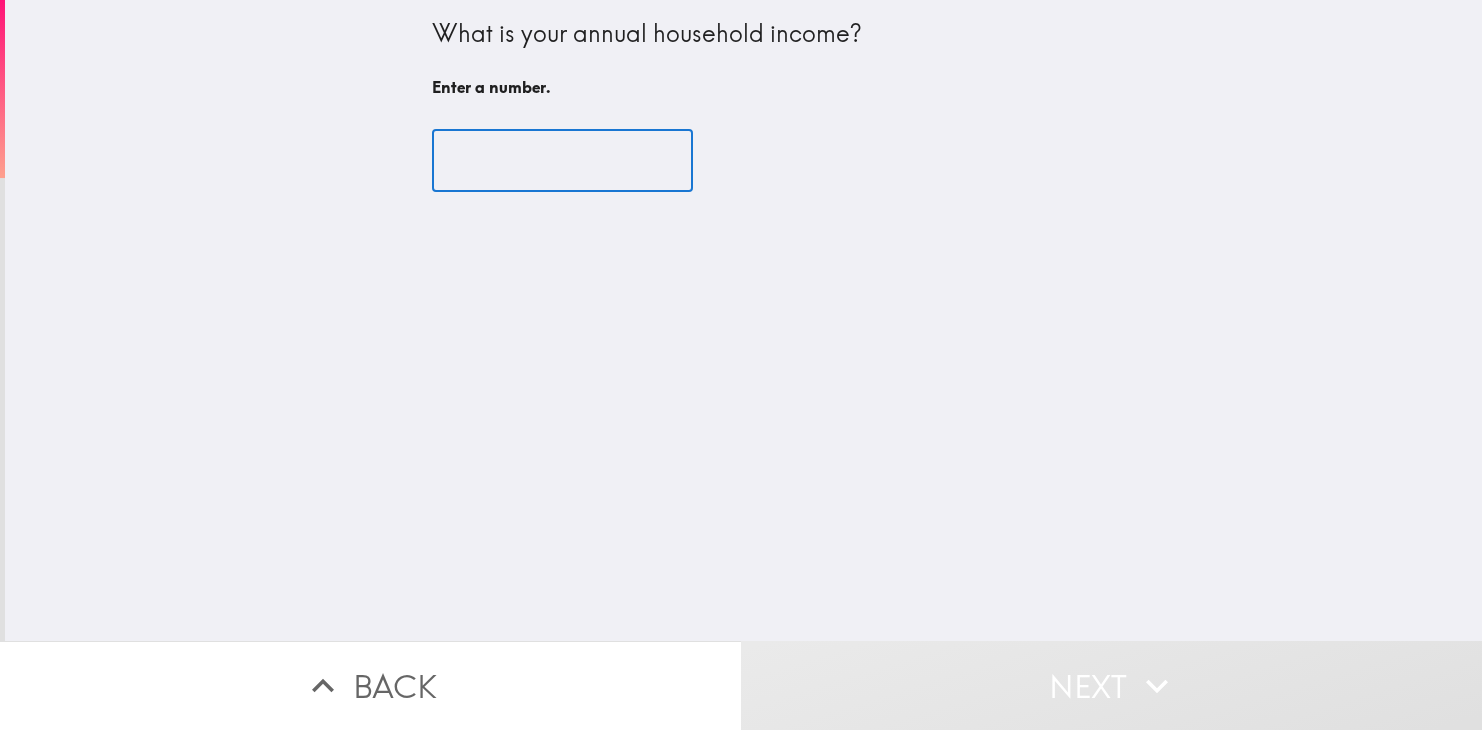 click at bounding box center [562, 161] 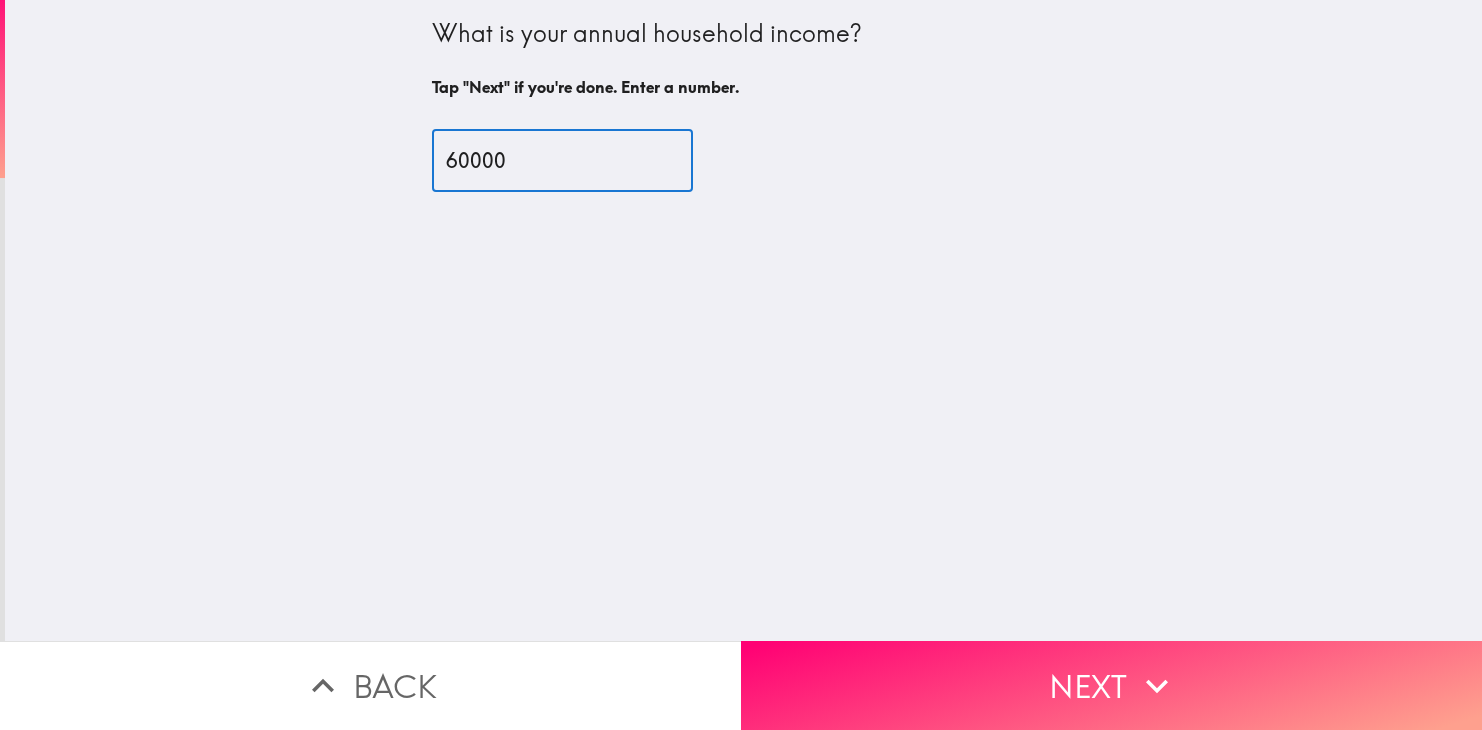 type on "60000" 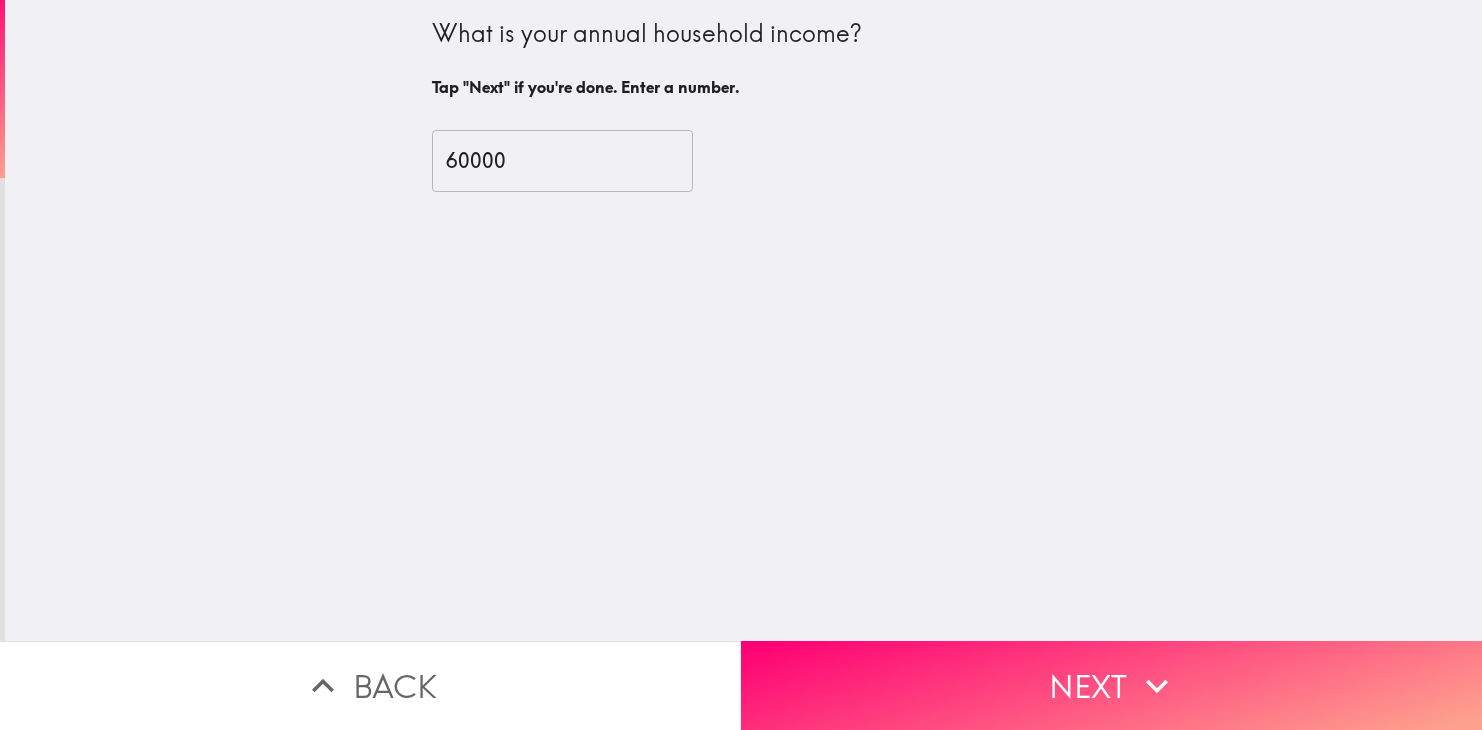 click on "What is your annual household income? Tap "Next" if you're done.   Enter a number. [NUMBER] ​" at bounding box center [743, 320] 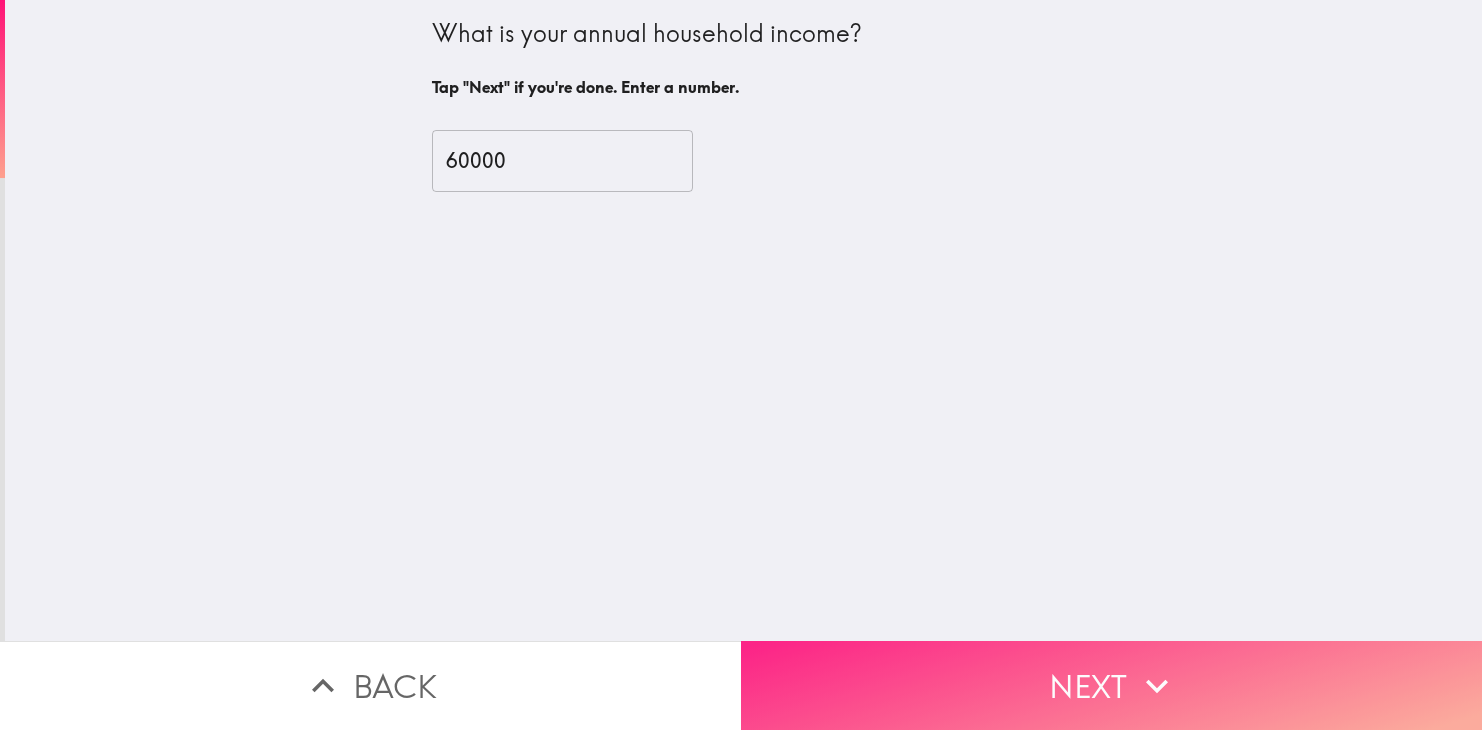 click on "Next" at bounding box center [1111, 685] 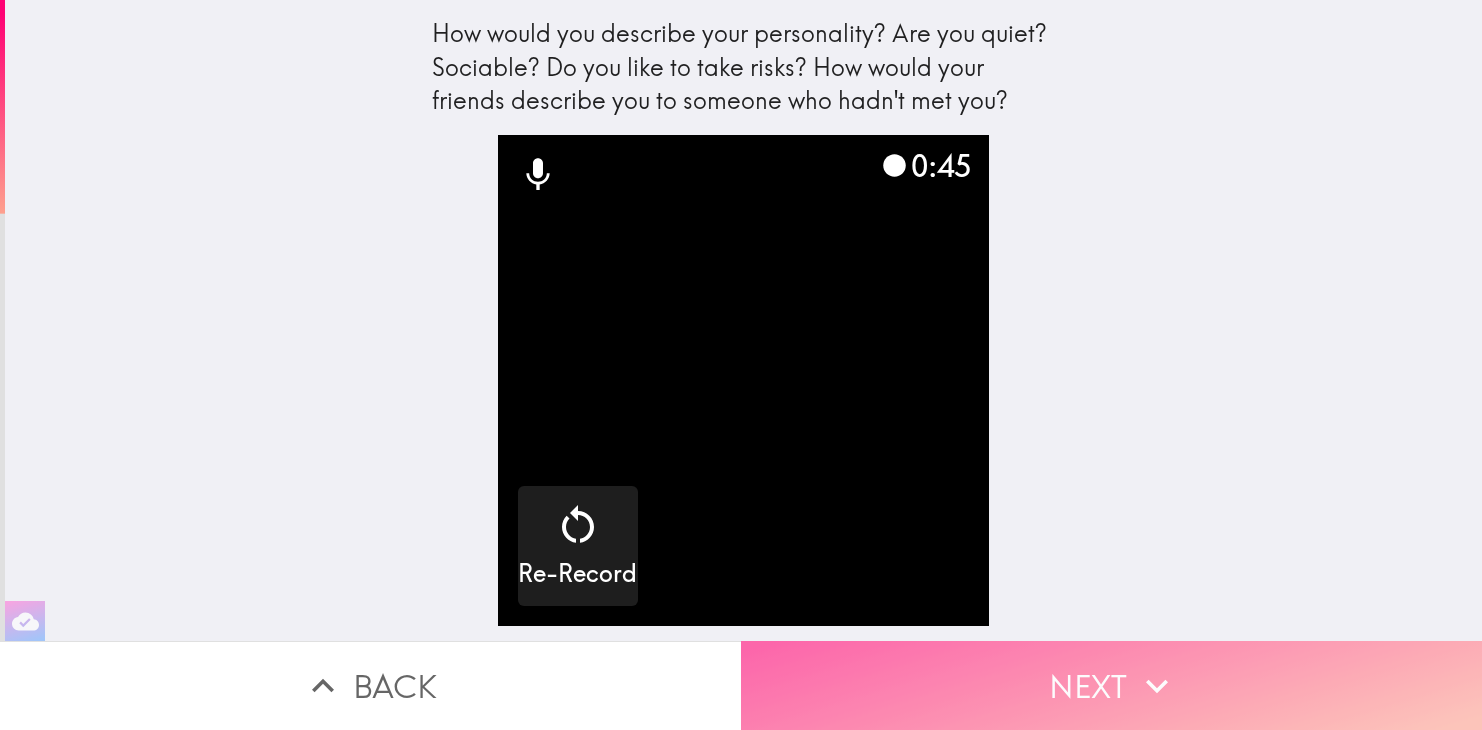 click on "Next" at bounding box center [1111, 685] 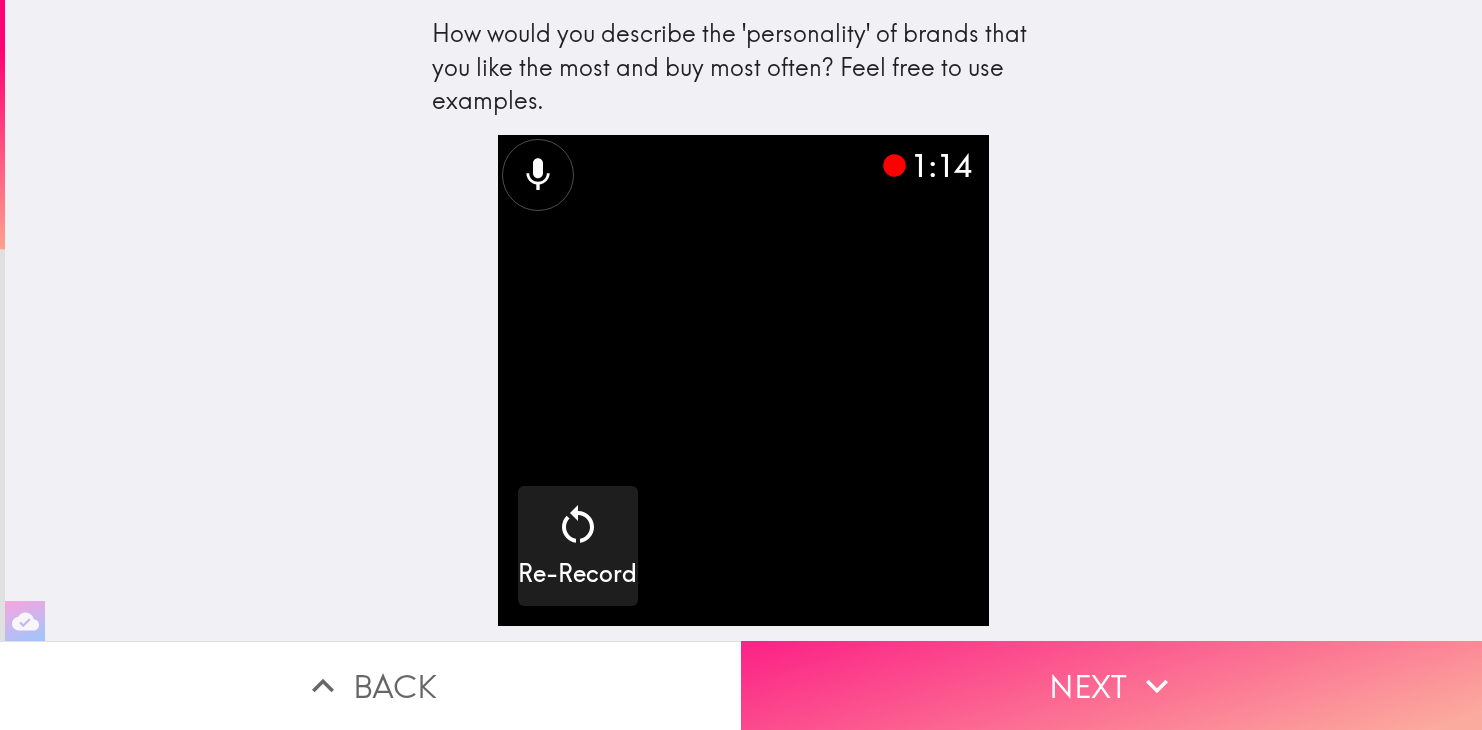 click on "Next" at bounding box center [1111, 685] 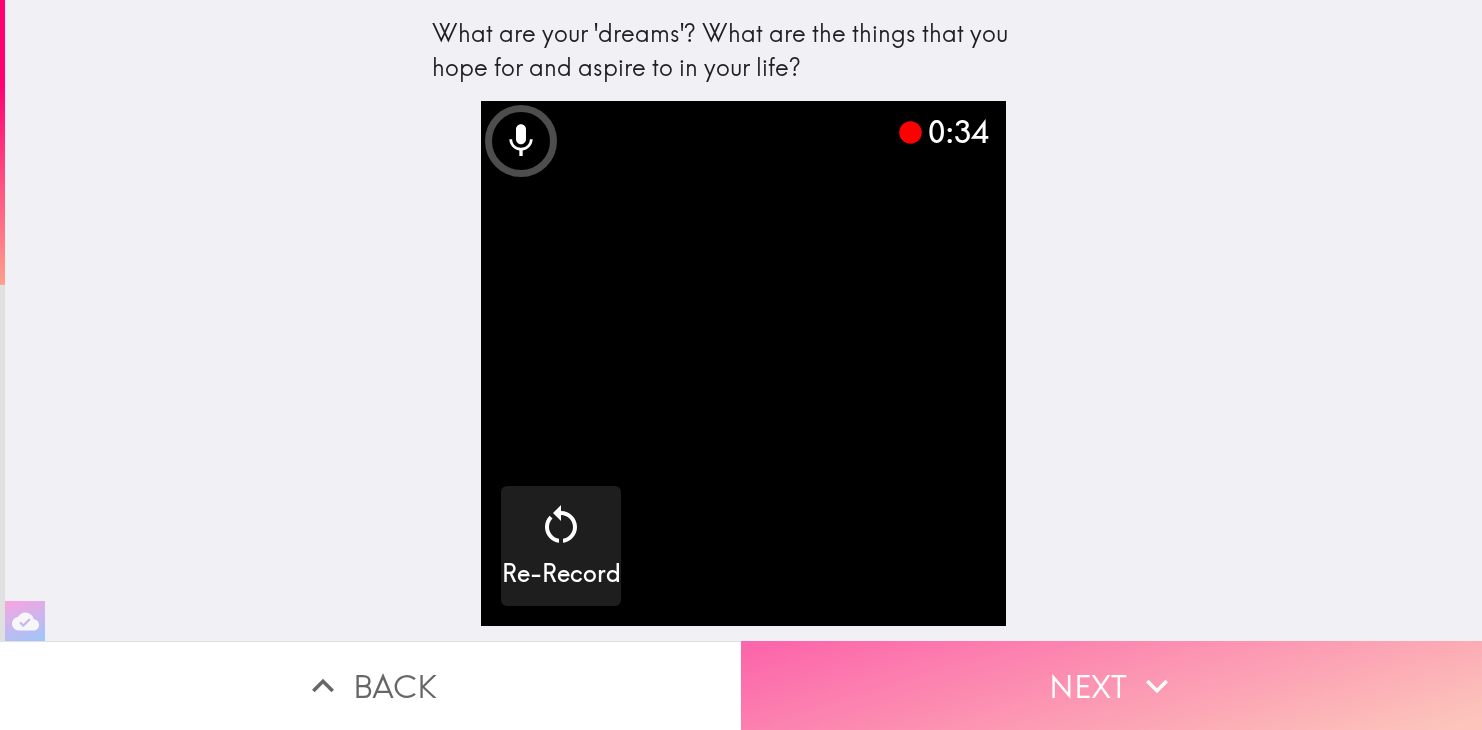 click at bounding box center [1157, 686] 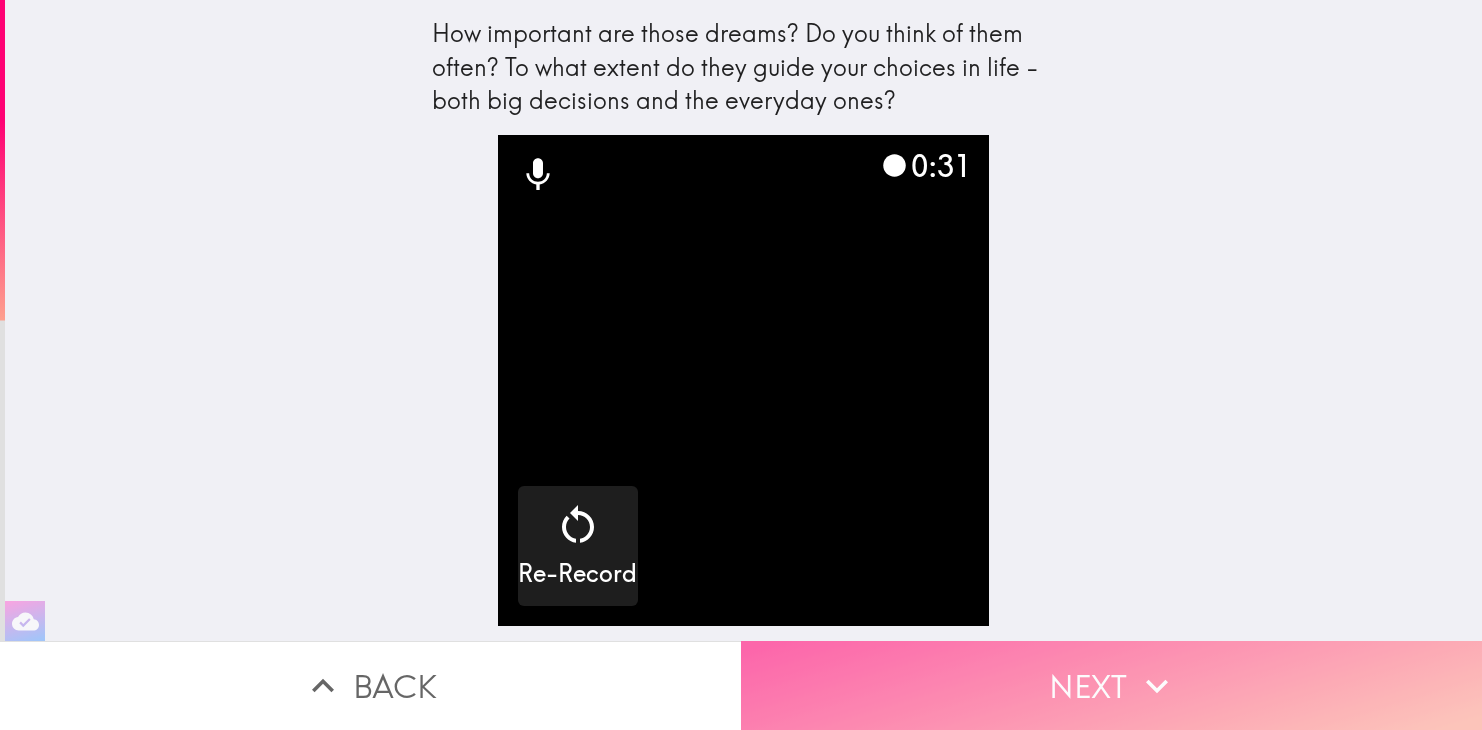 click on "Next" at bounding box center [1111, 685] 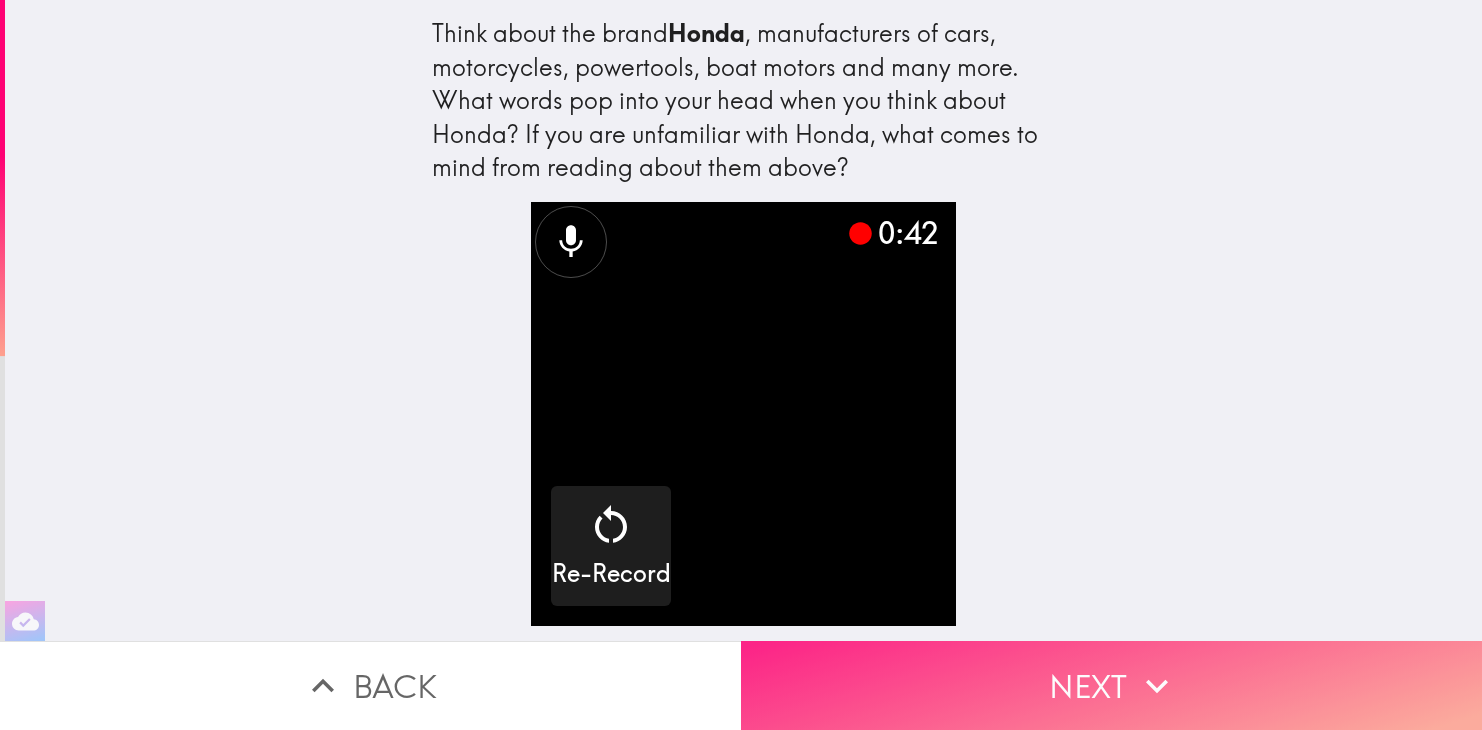 click on "Next" at bounding box center [1111, 685] 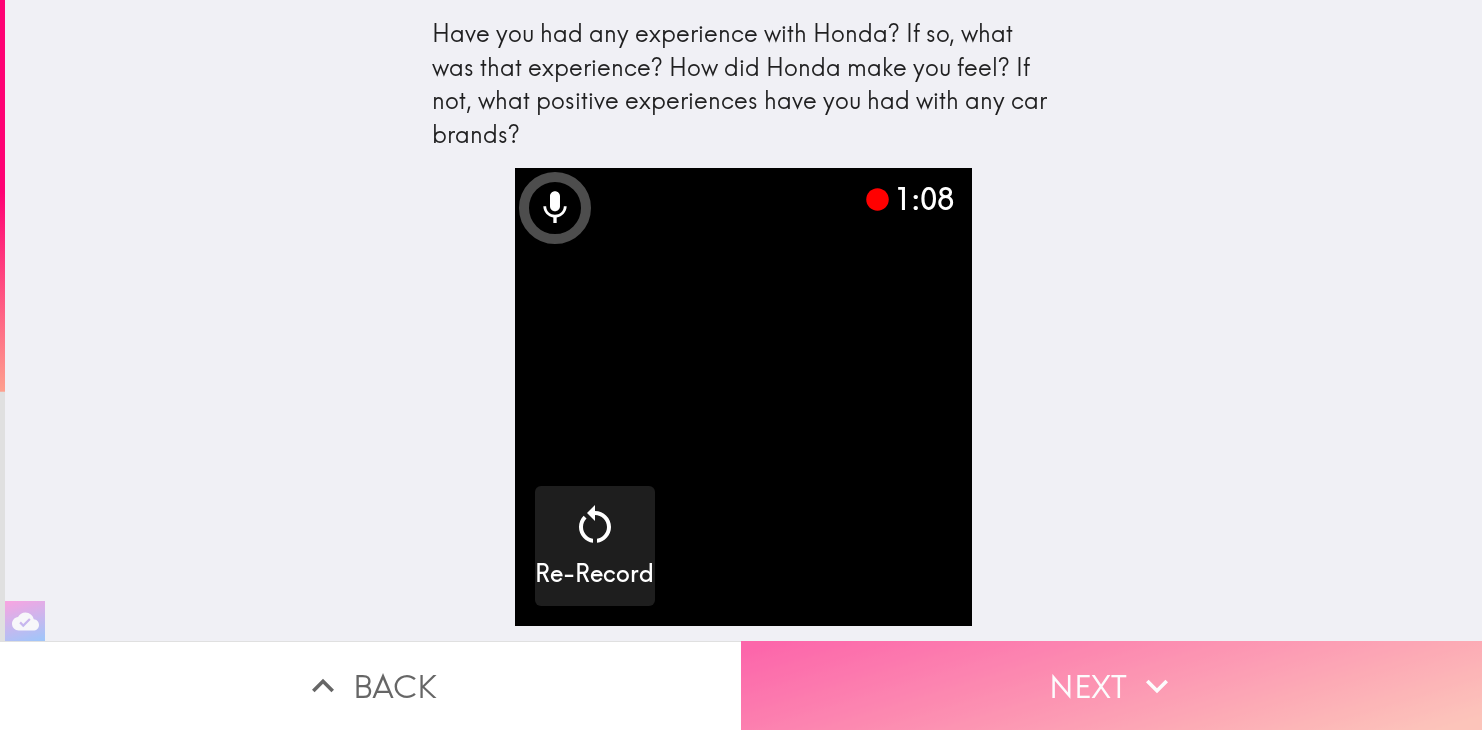 click on "Next" at bounding box center [1111, 685] 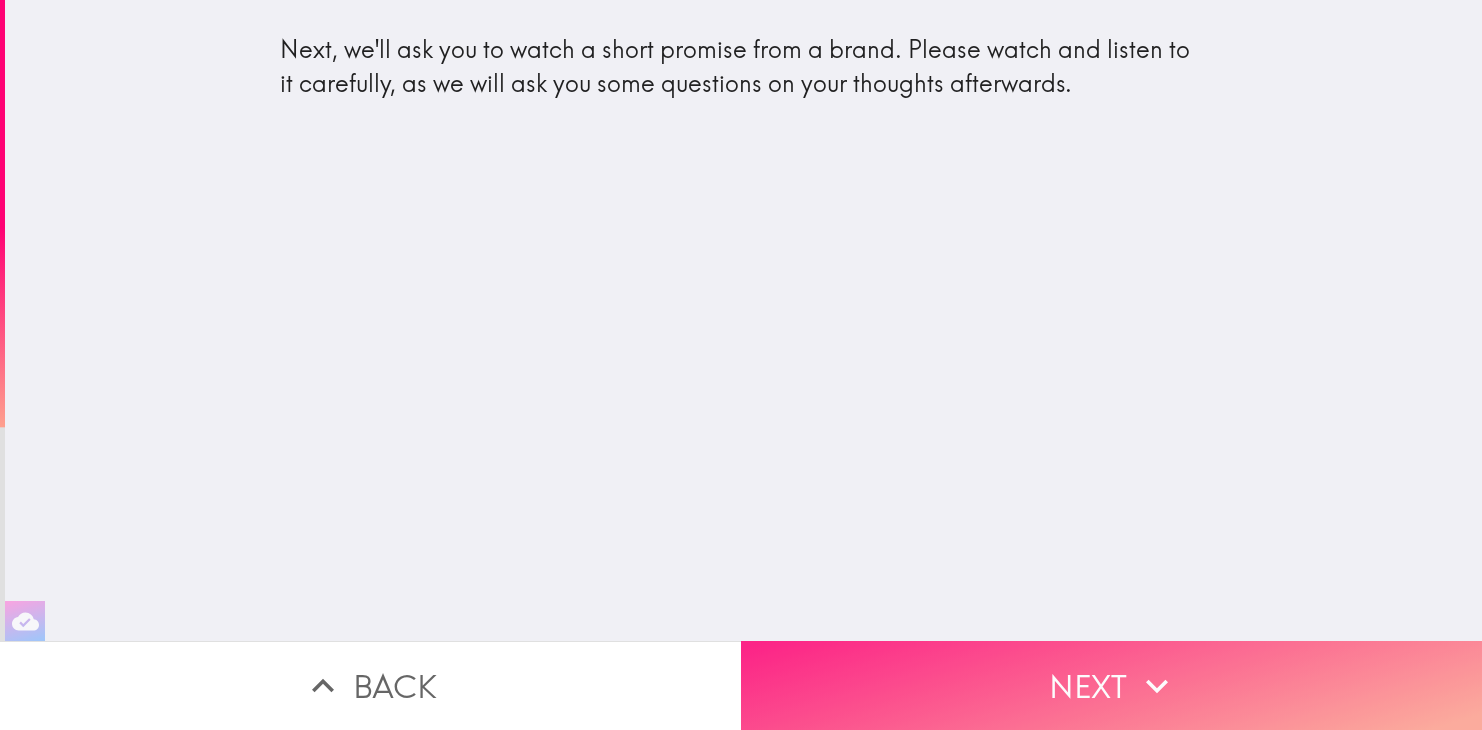 click on "Next" at bounding box center [1111, 685] 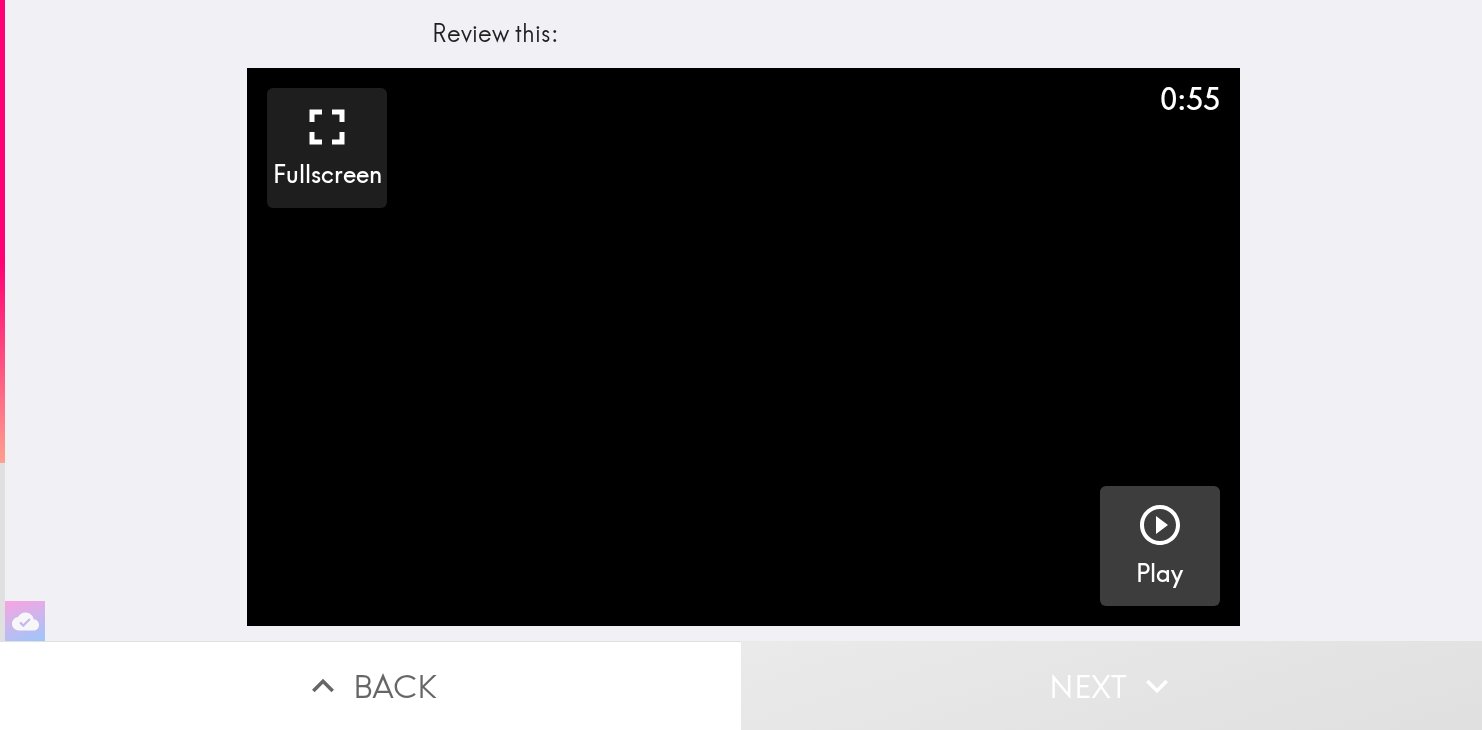 click at bounding box center (1160, 525) 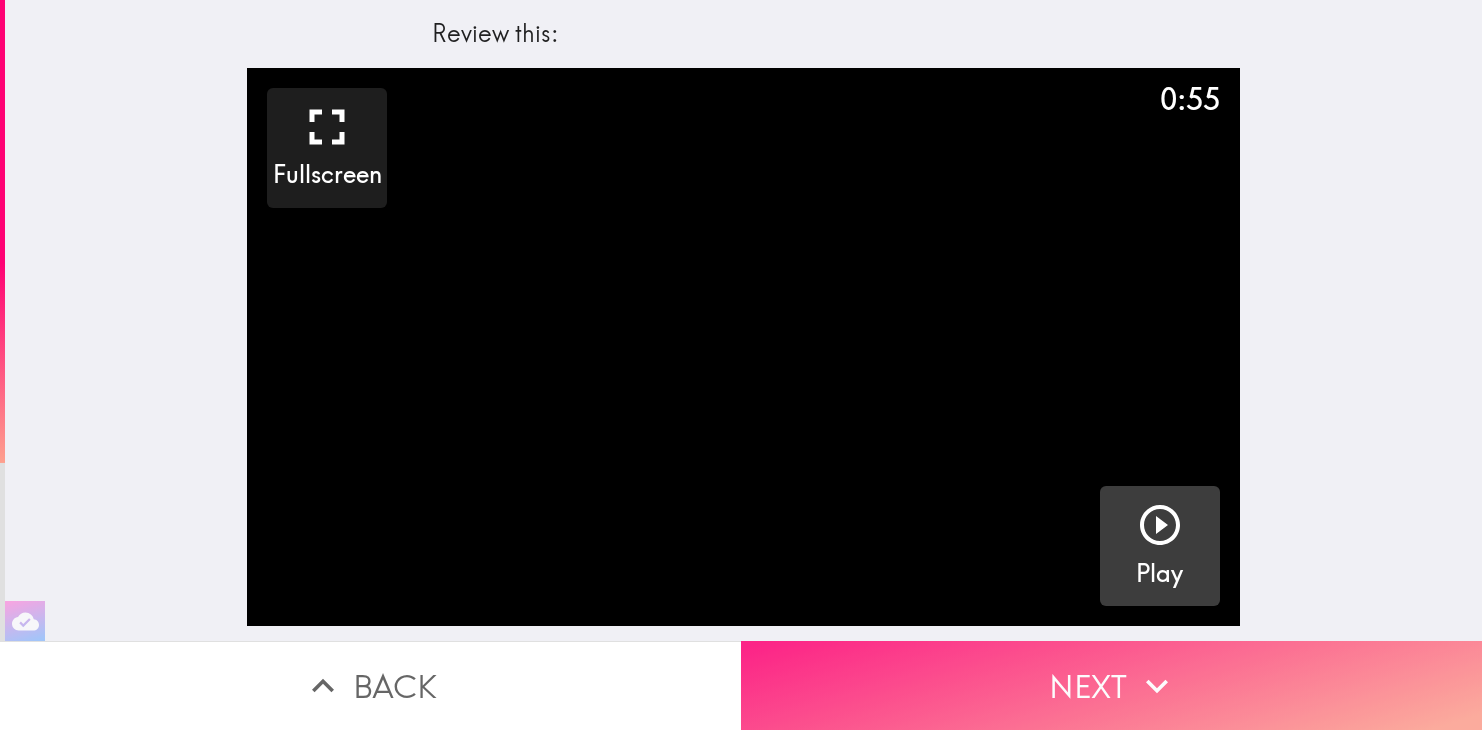 click at bounding box center (1157, 686) 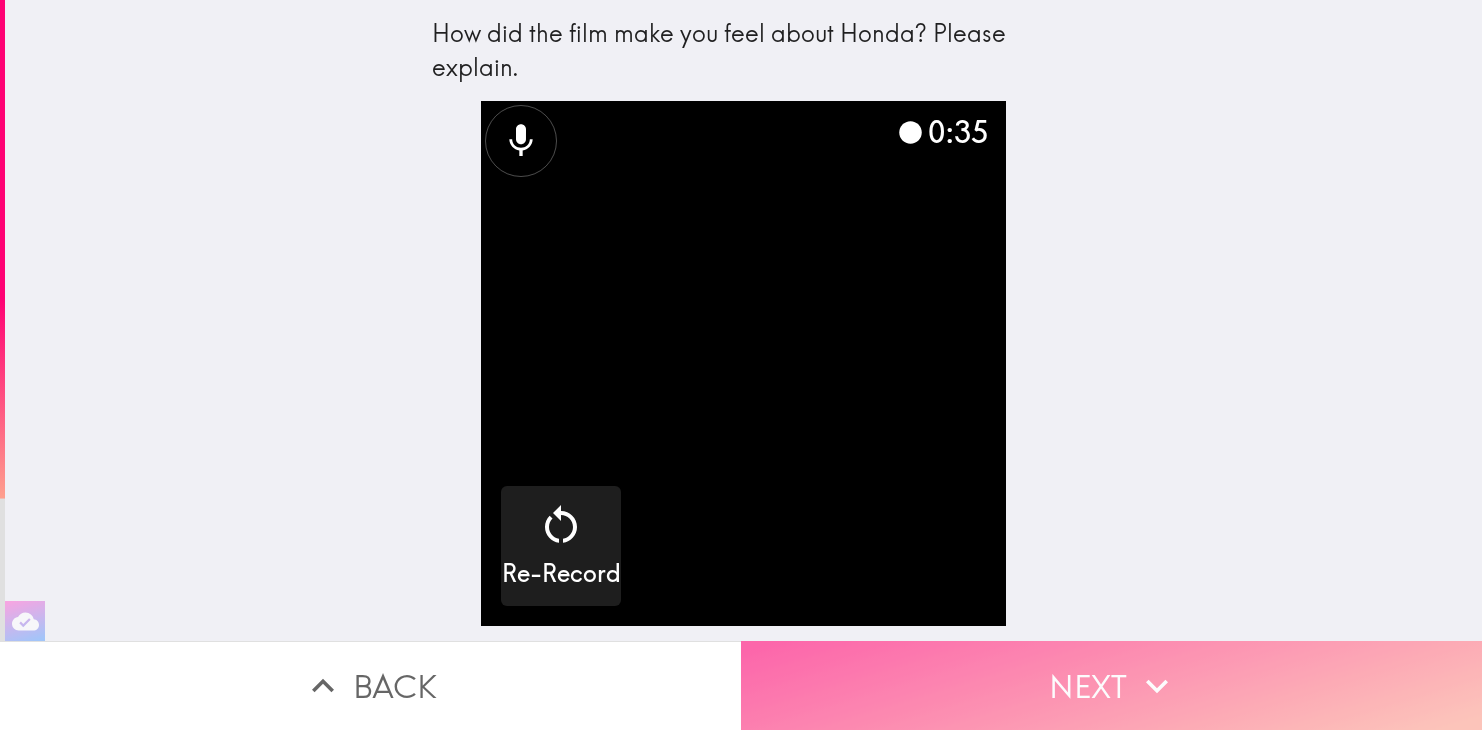 click at bounding box center [1157, 686] 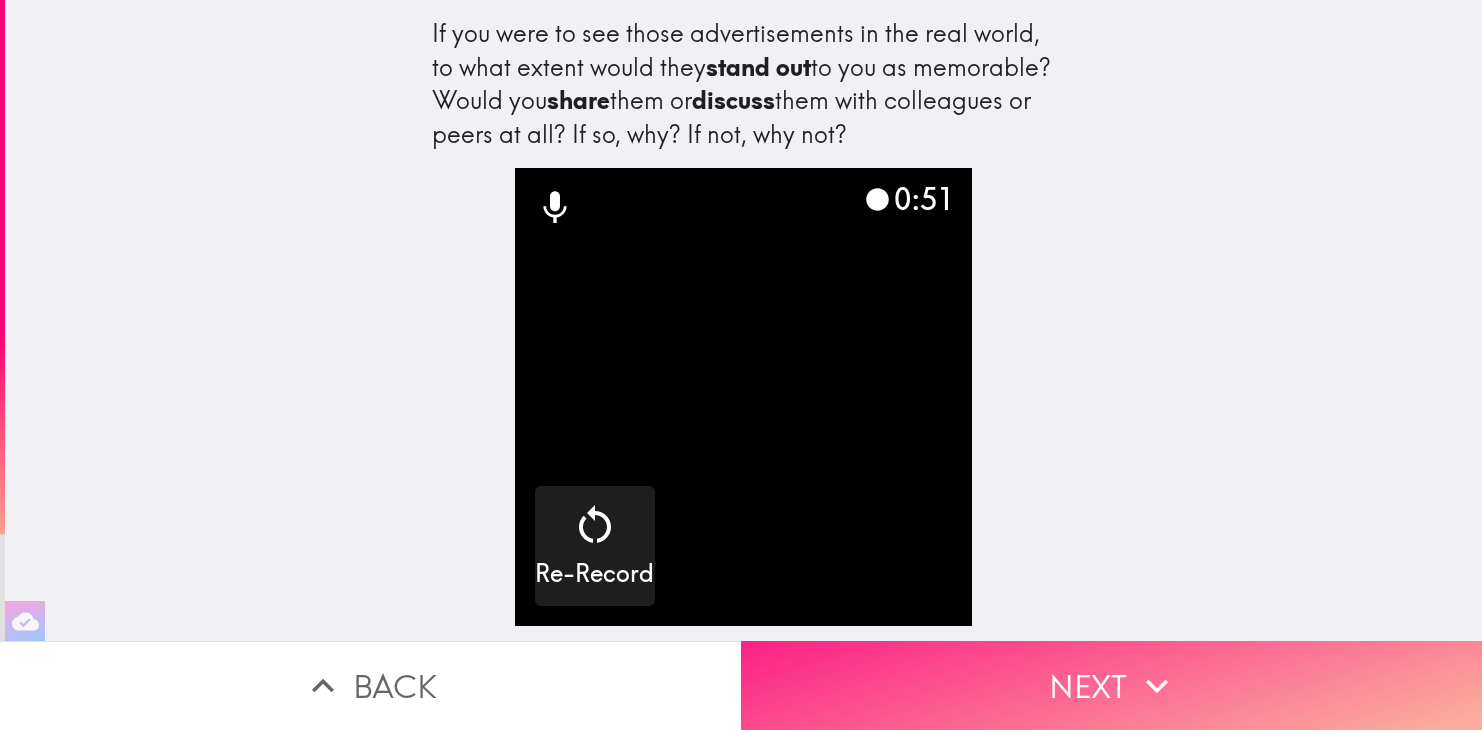 click at bounding box center (1157, 686) 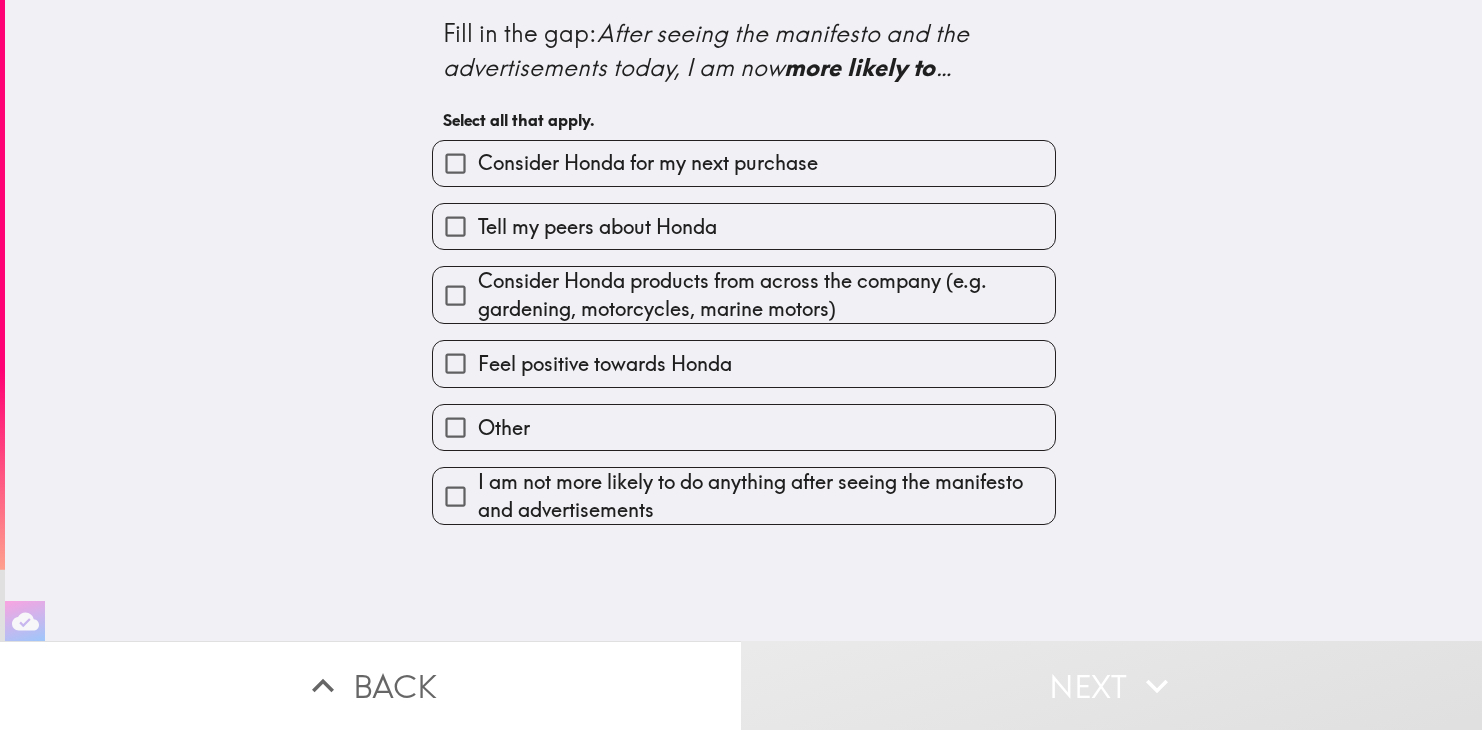click on "Consider Honda products from across the company (e.g. gardening, motorcycles, marine motors)" at bounding box center [648, 163] 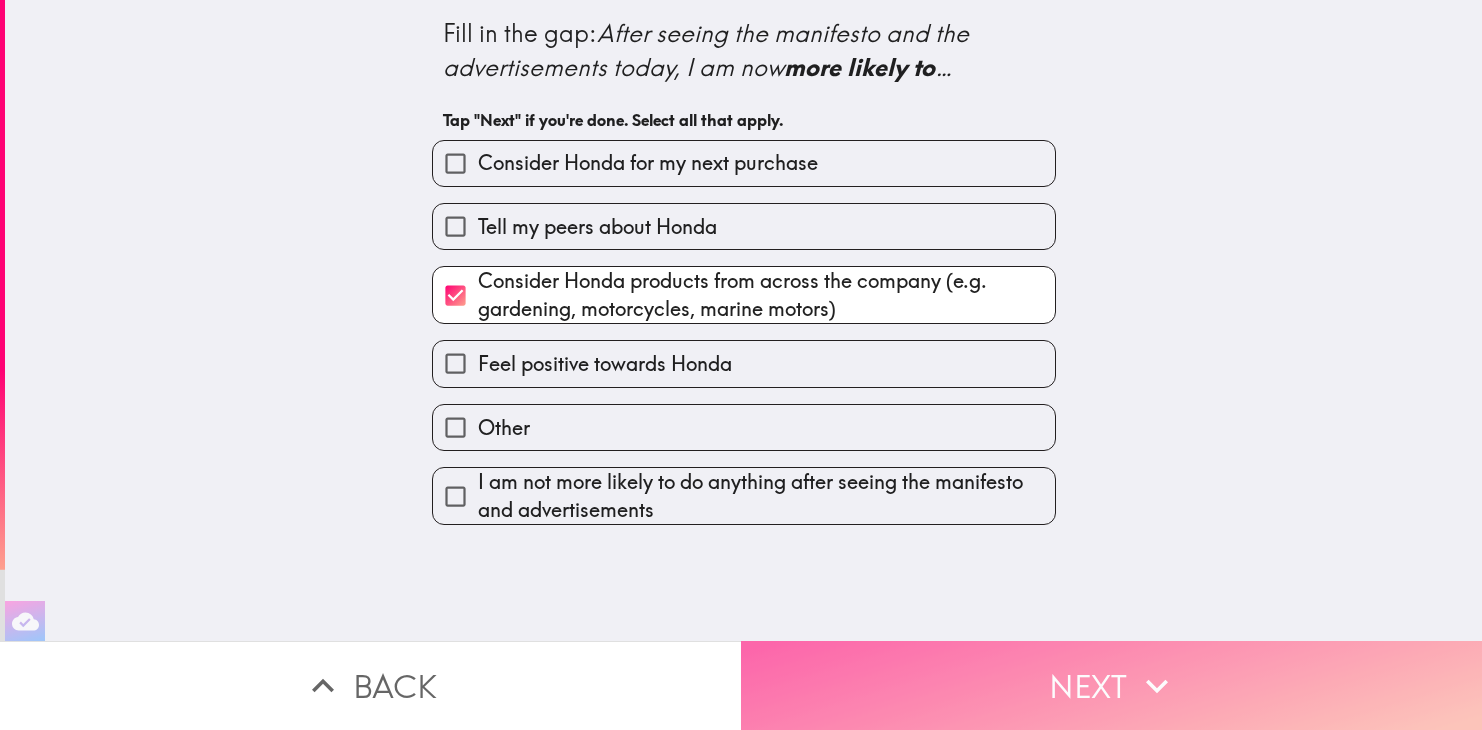 click on "Next" at bounding box center [1111, 685] 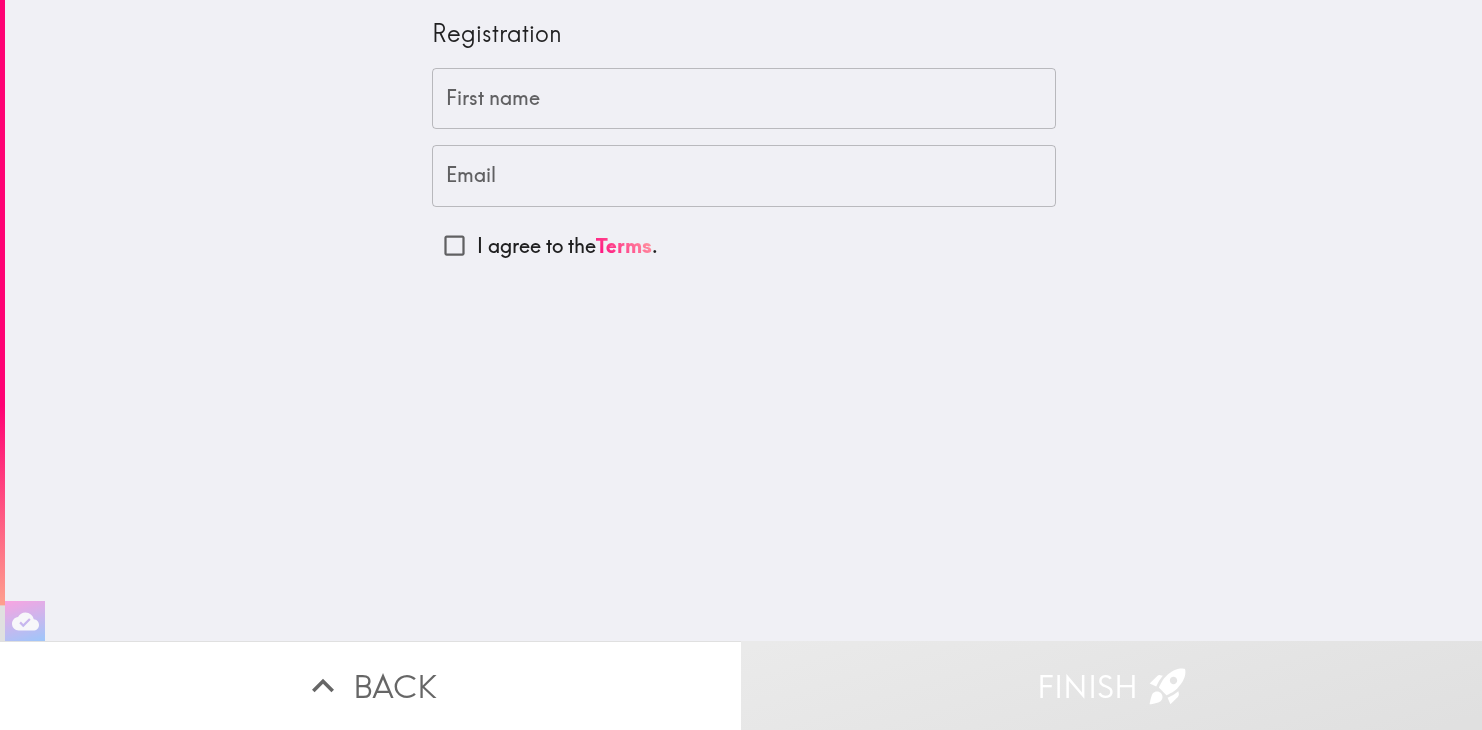 click on "First name" at bounding box center [744, 99] 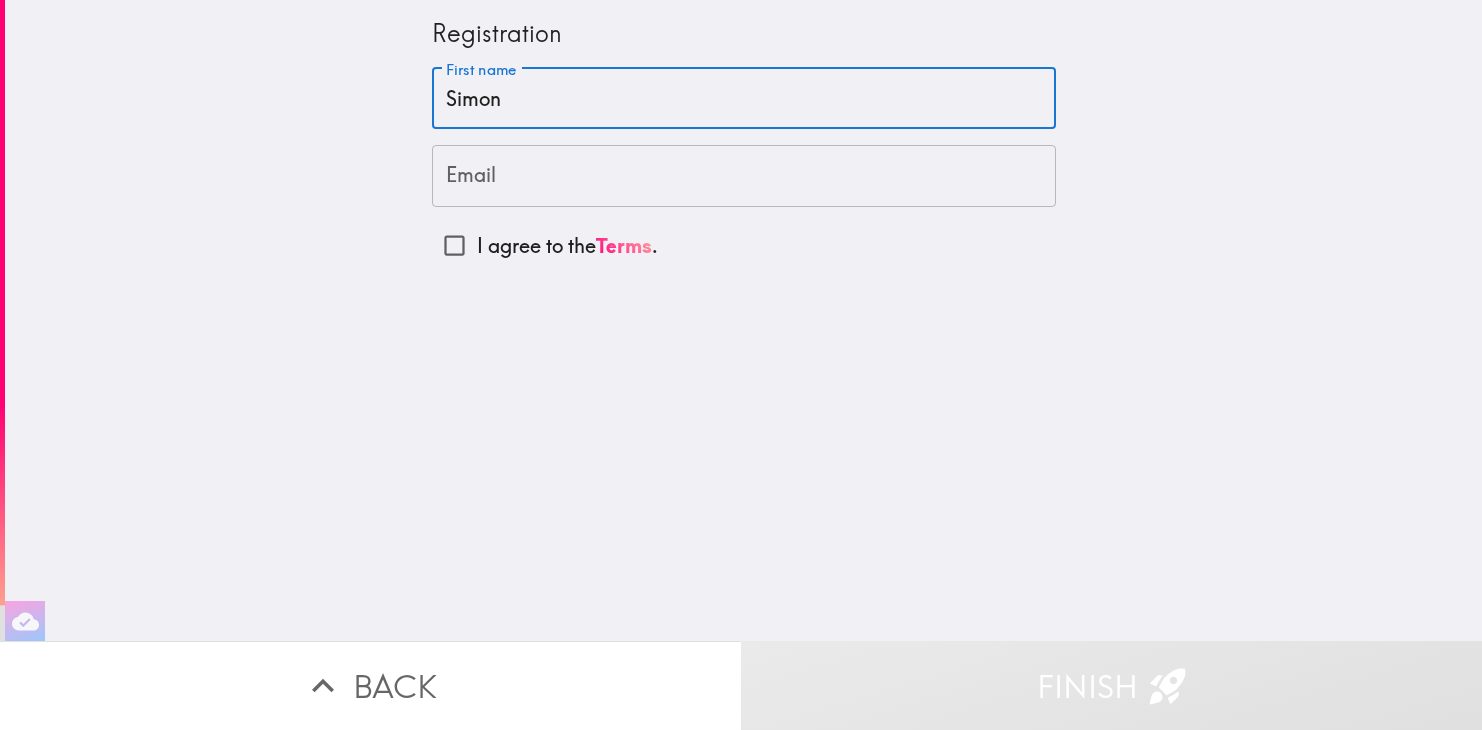 type on "Simon" 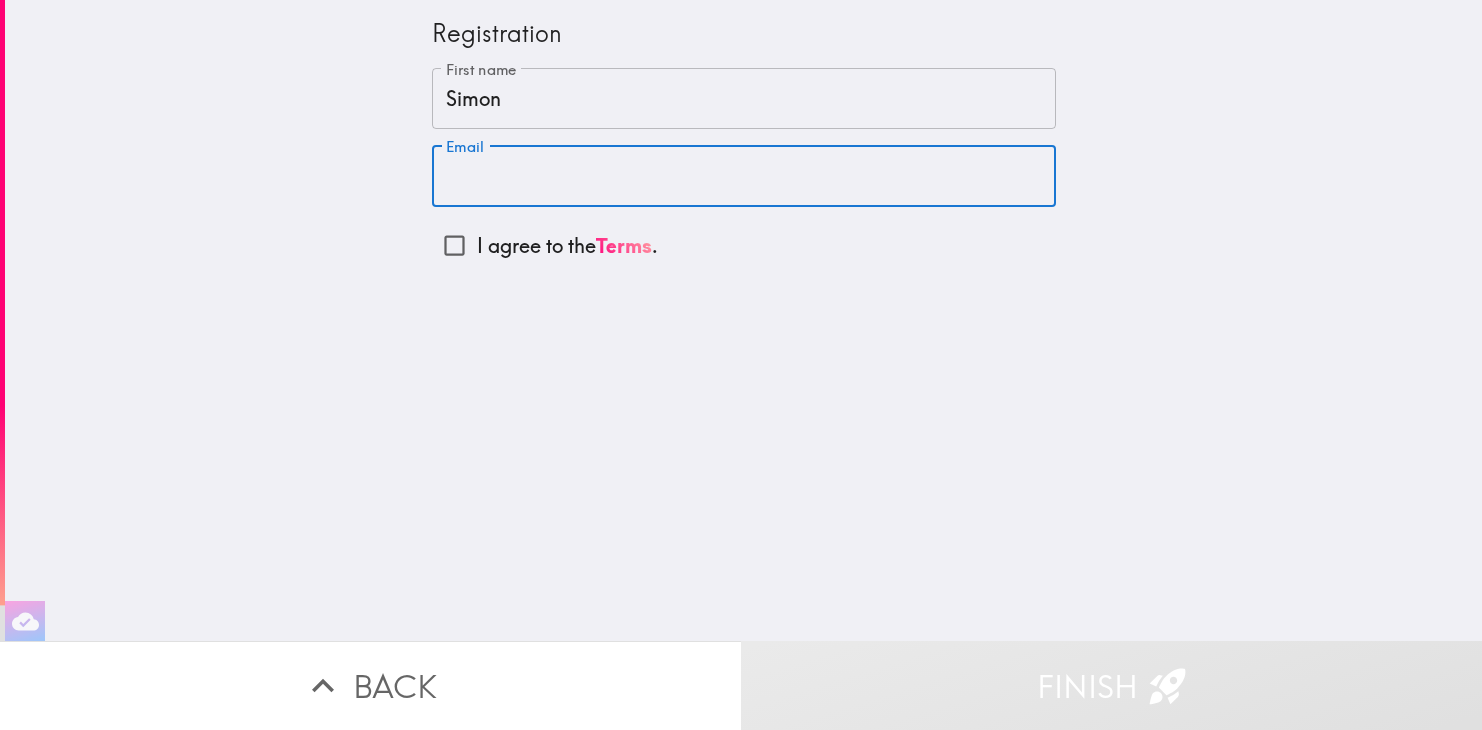 click on "Email" at bounding box center [744, 176] 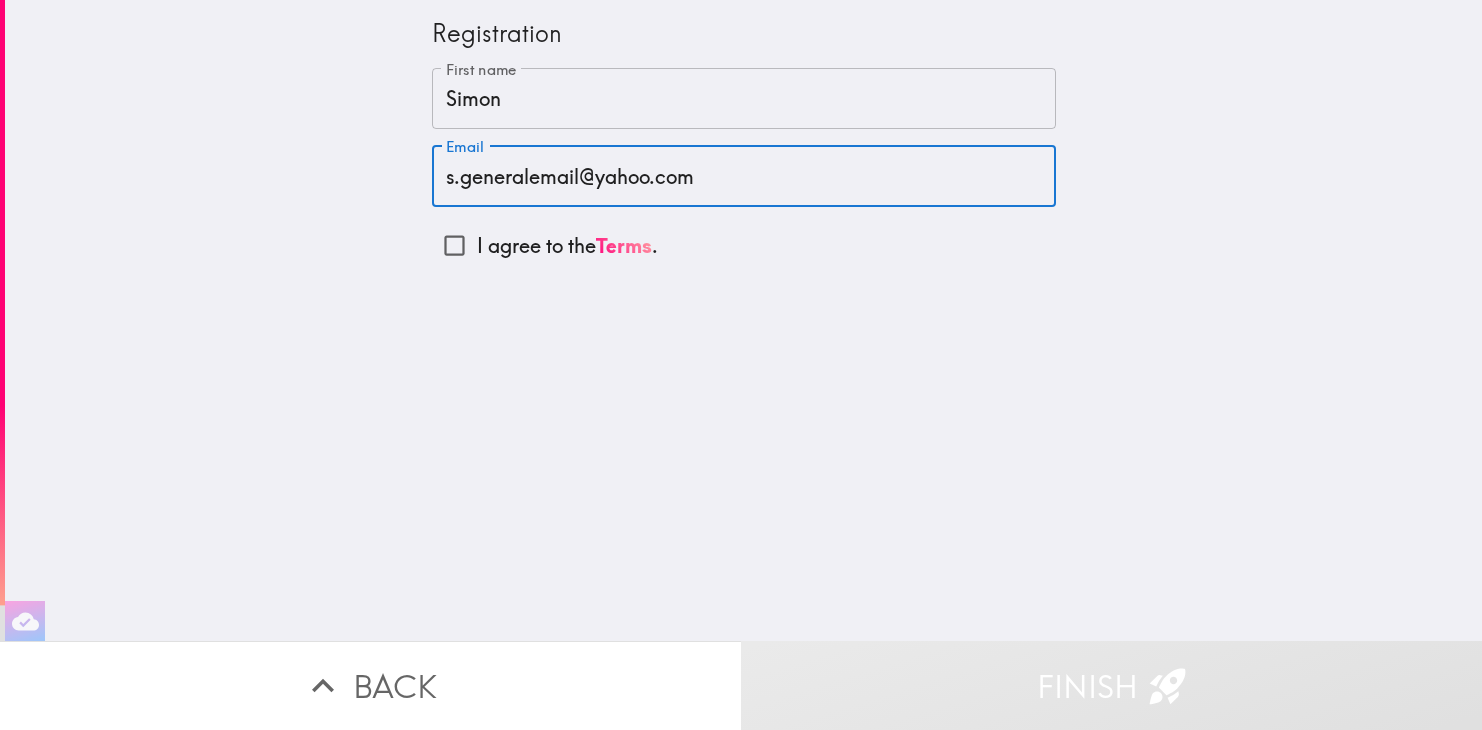 type on "s.generalemail@yahoo.com" 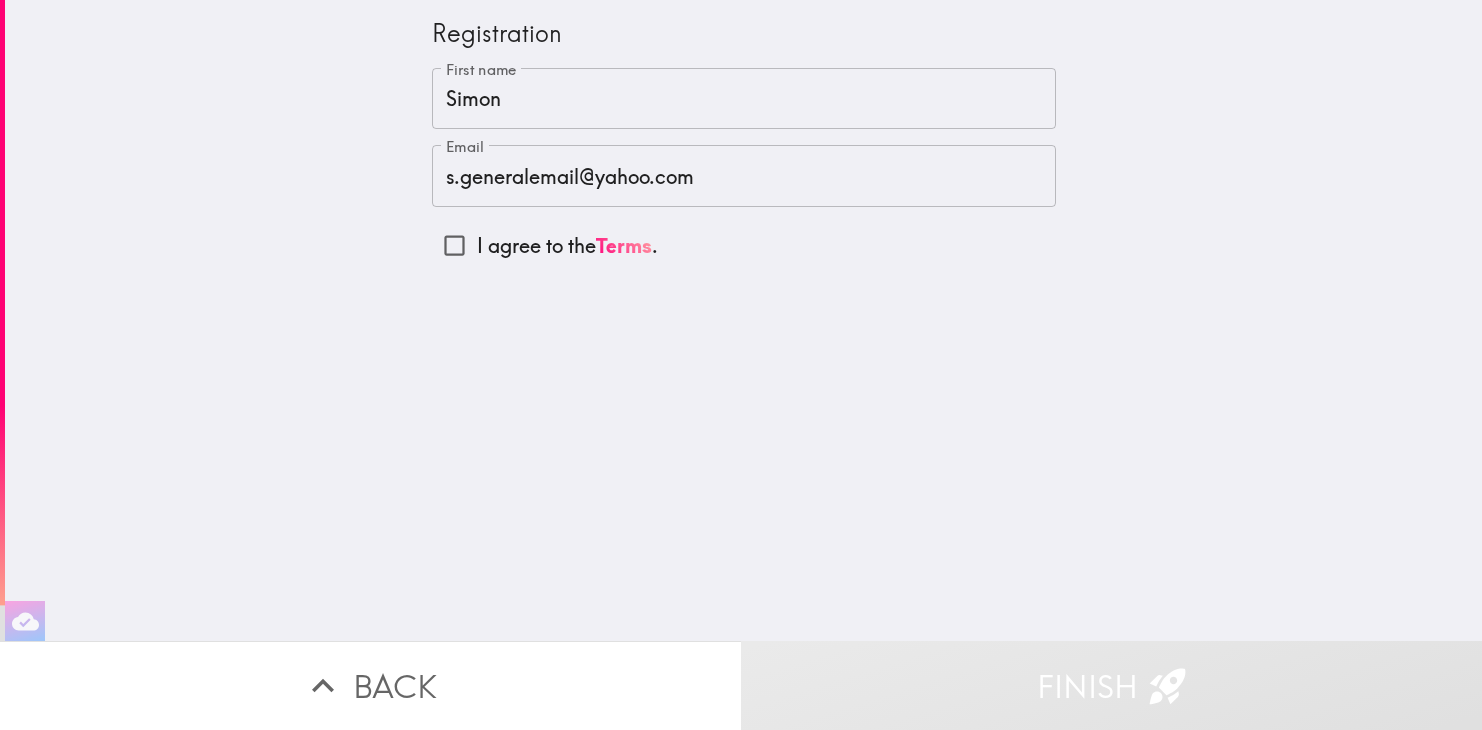 click on "I agree to the  Terms ." at bounding box center (454, 245) 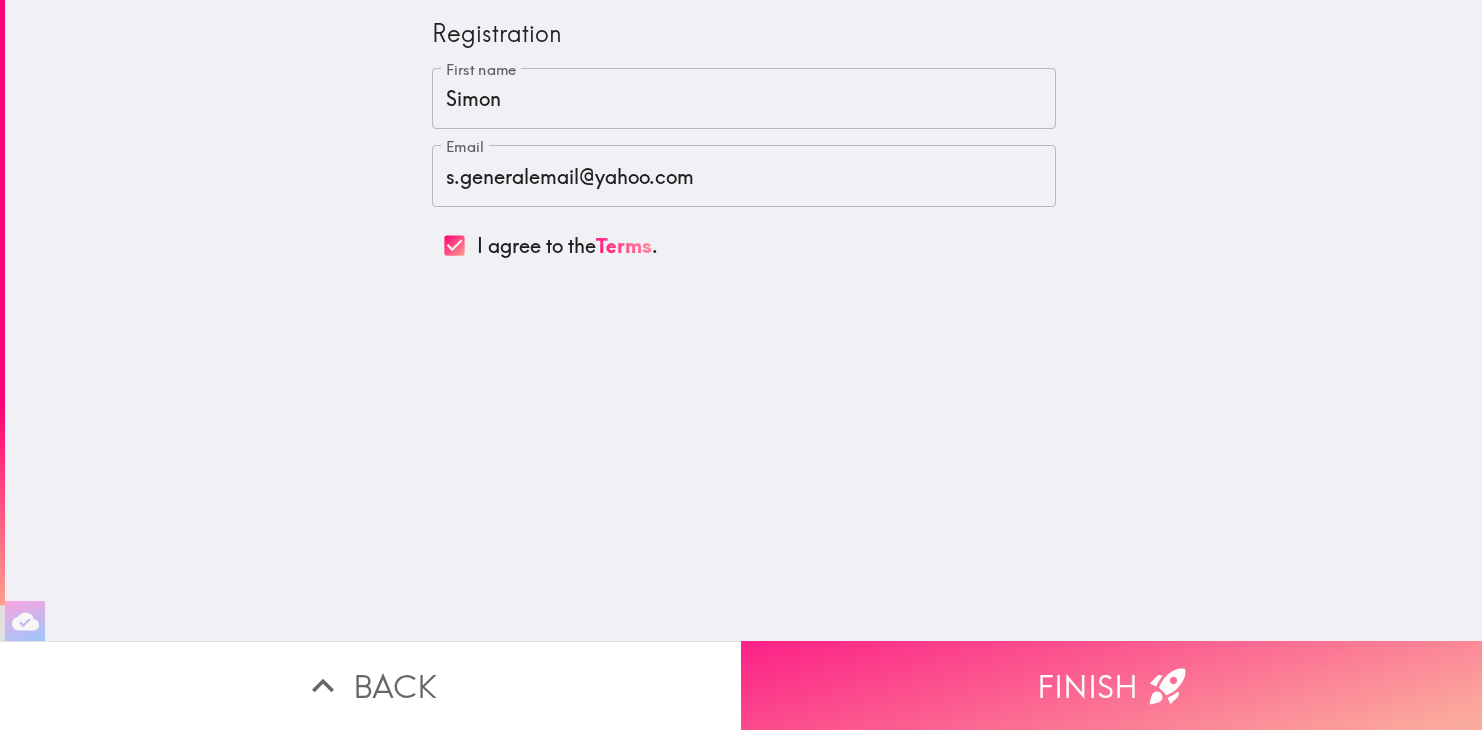 click on "Finish" at bounding box center [1111, 685] 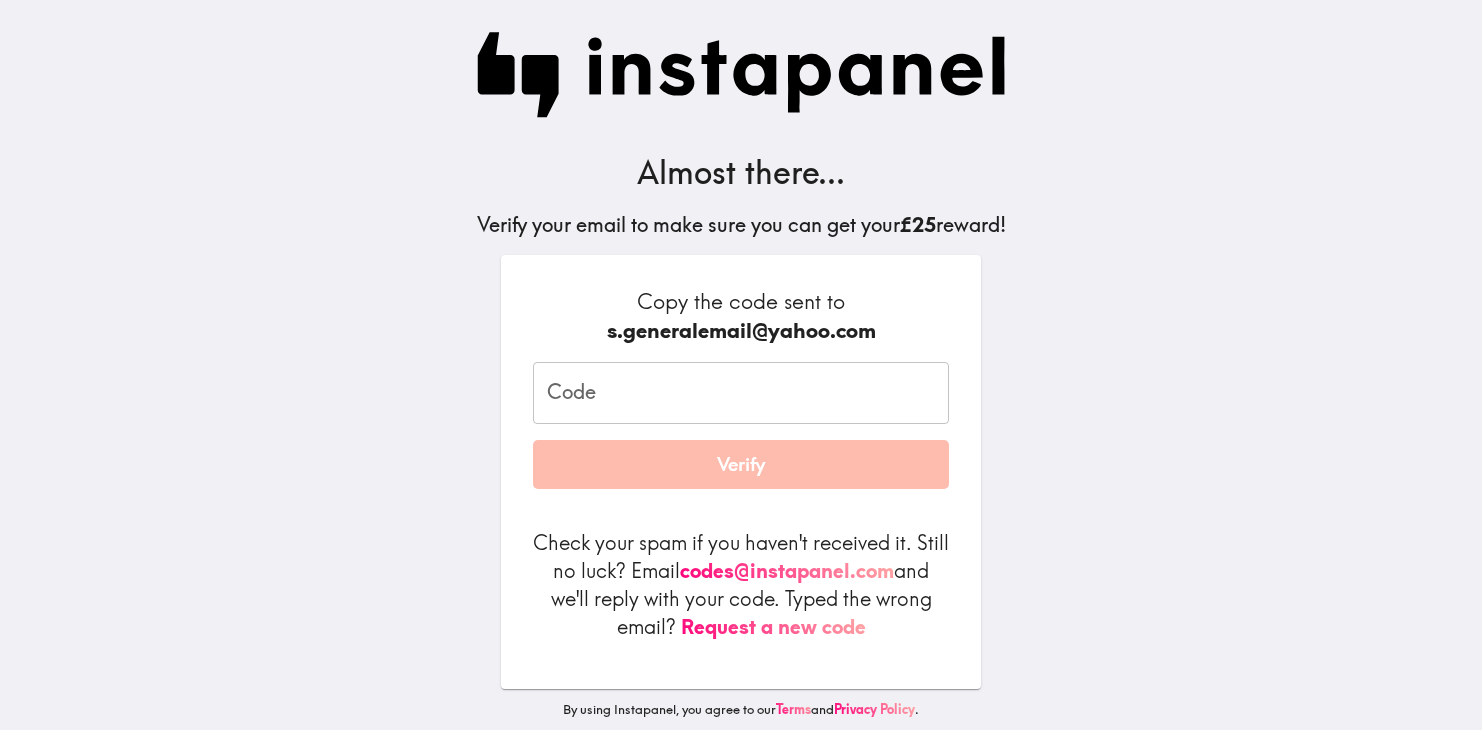 click on "Code" at bounding box center [741, 393] 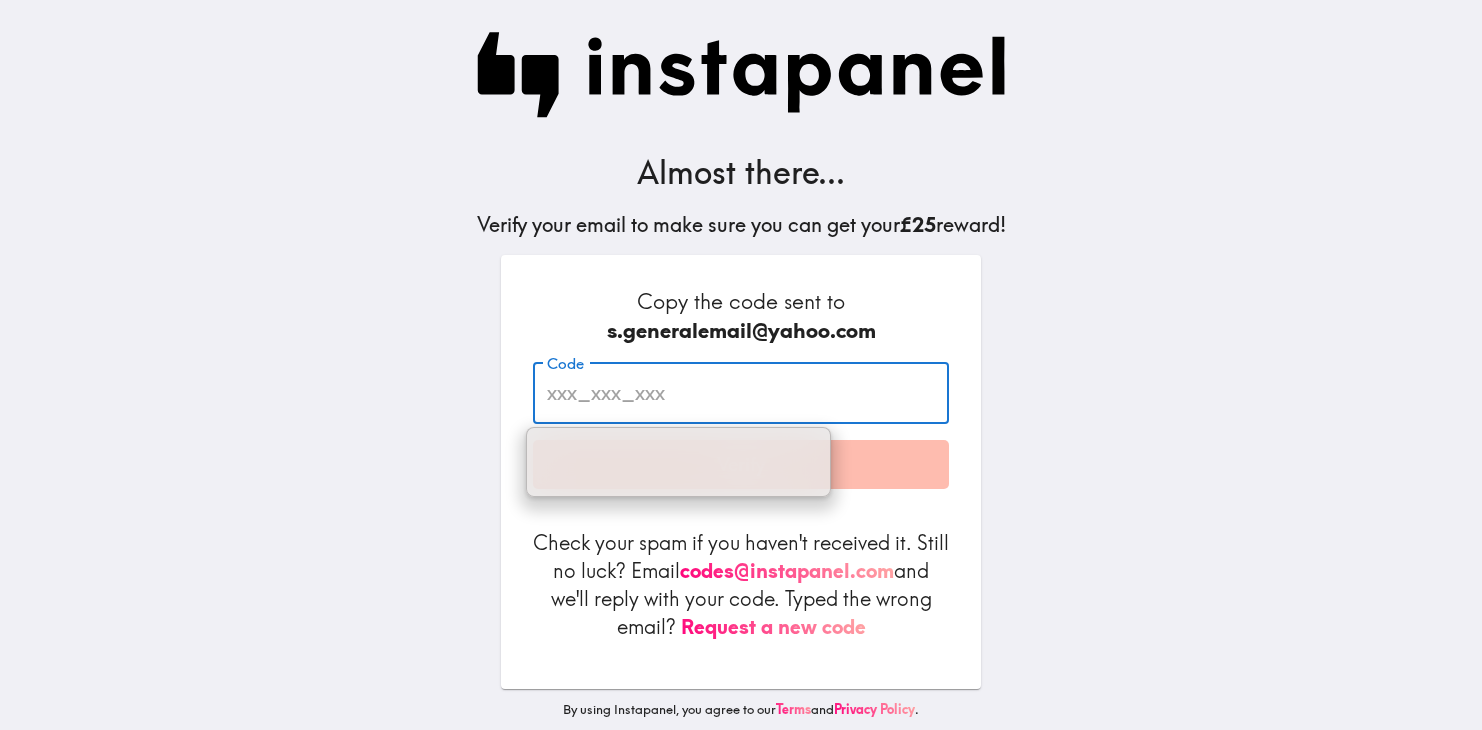 paste on "abf_Afb_M29" 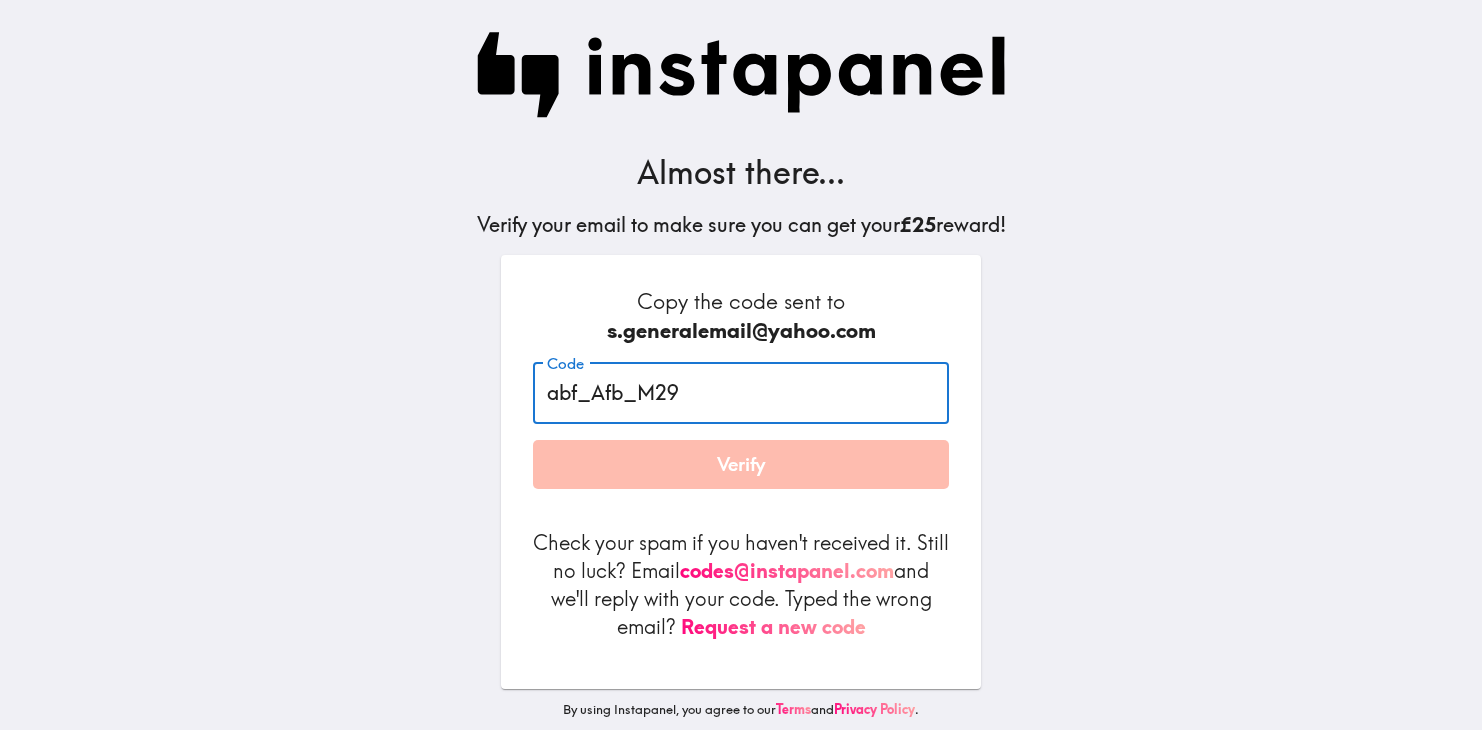 type on "abf_Afb_M29" 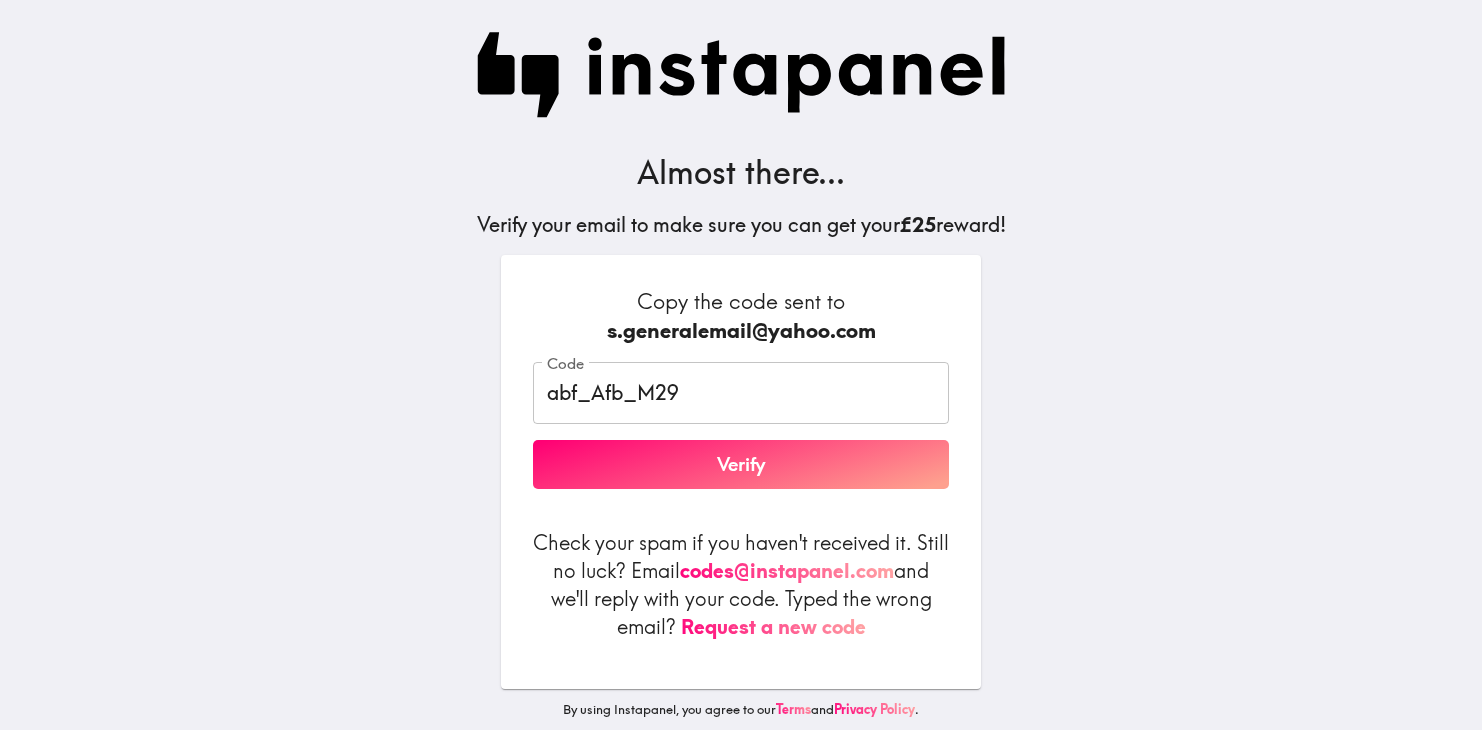 click on "Verify" at bounding box center (741, 465) 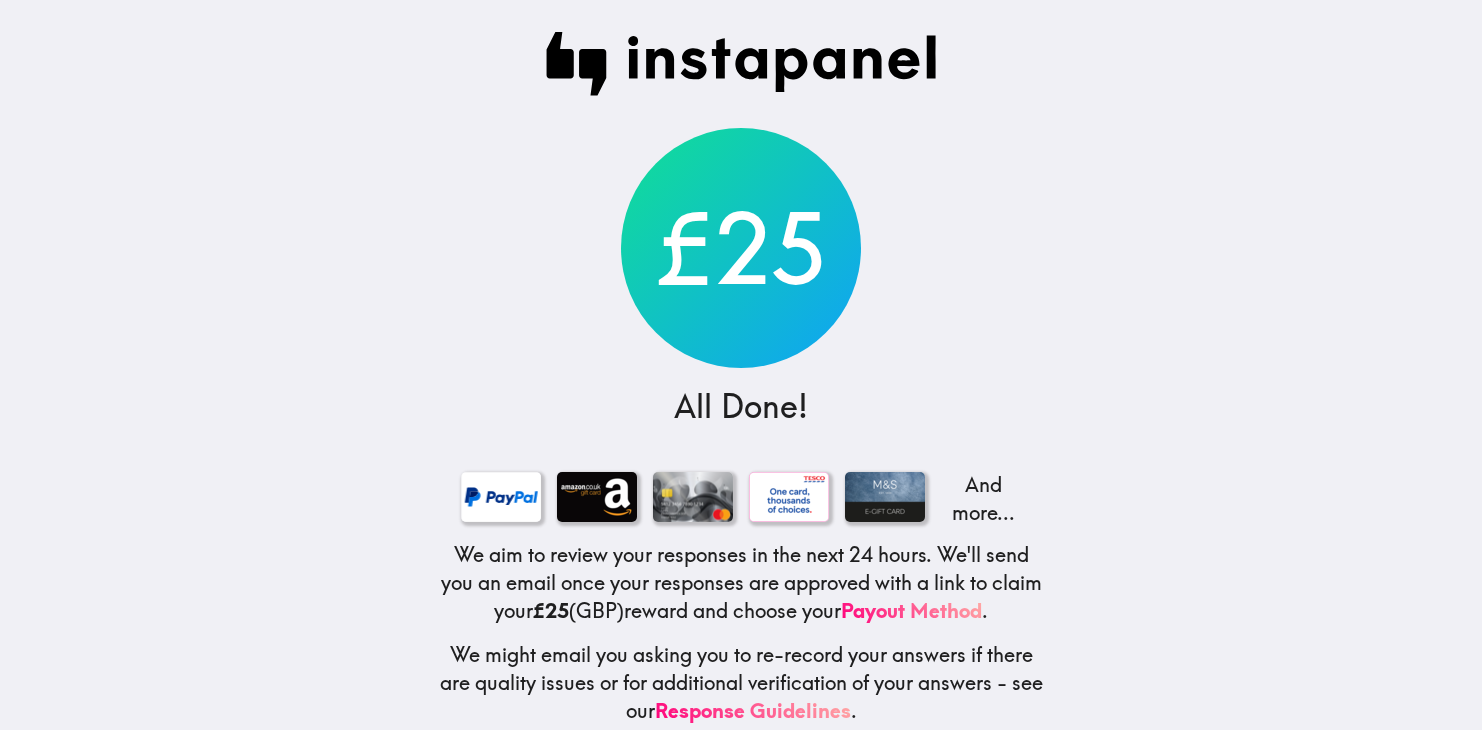 scroll, scrollTop: 42, scrollLeft: 0, axis: vertical 